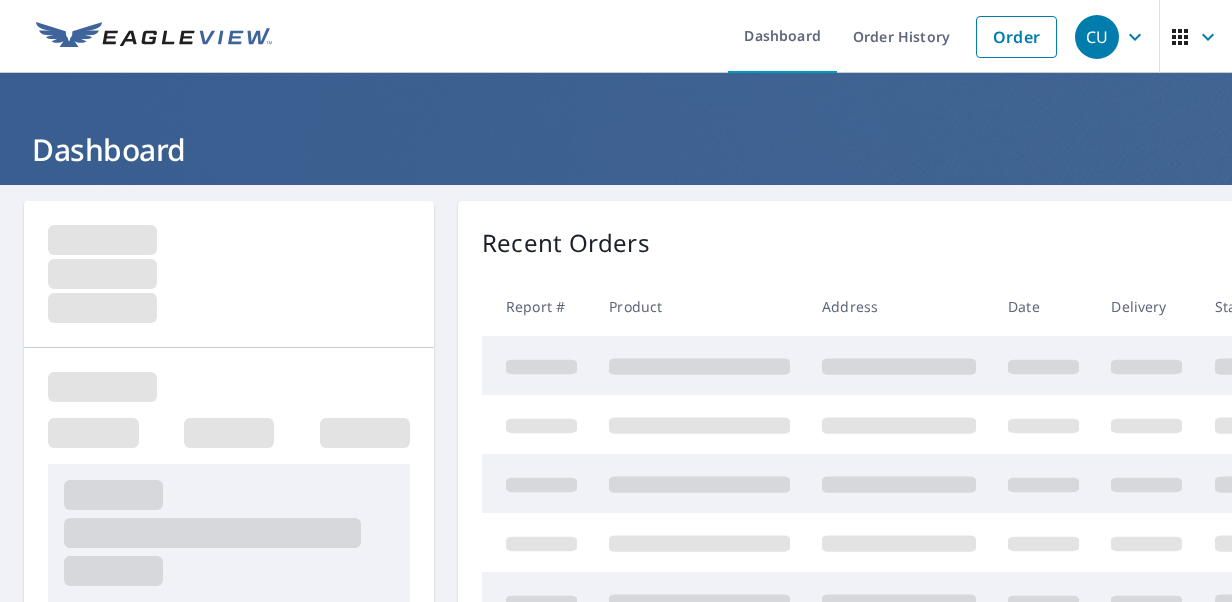 scroll, scrollTop: 0, scrollLeft: 0, axis: both 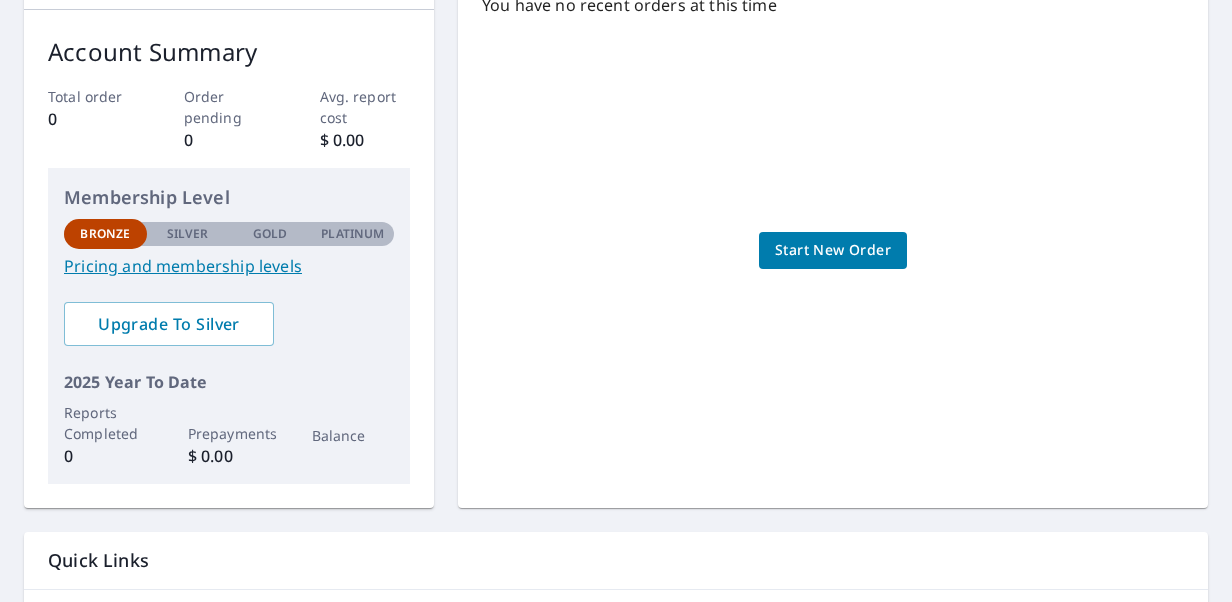 click on "Start New Order" at bounding box center [833, 250] 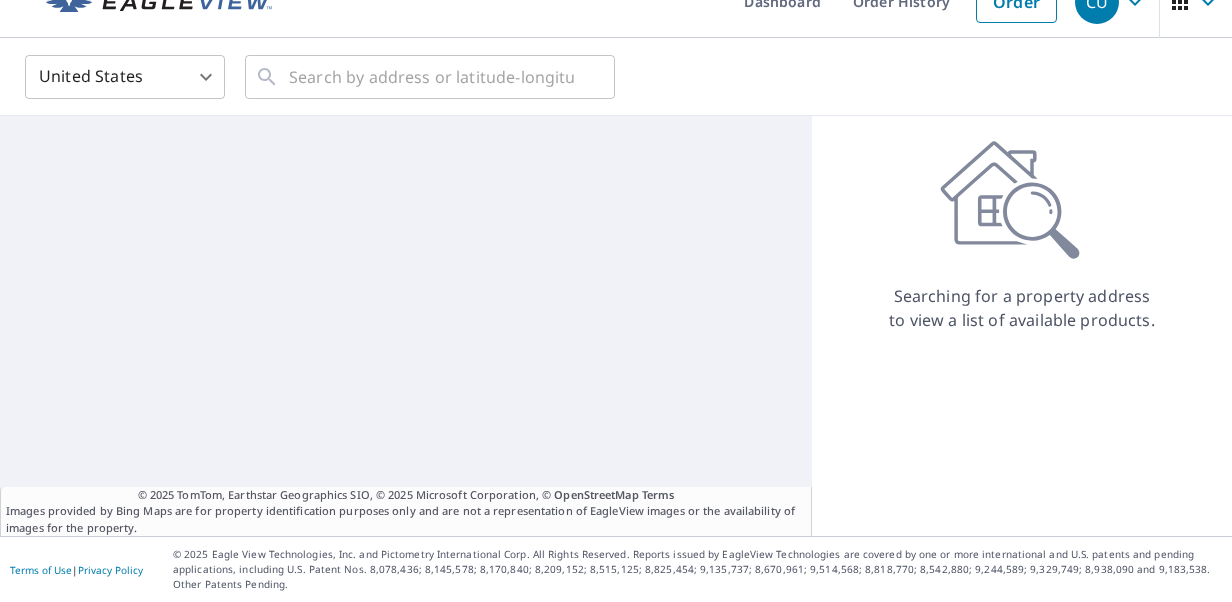 scroll, scrollTop: 34, scrollLeft: 0, axis: vertical 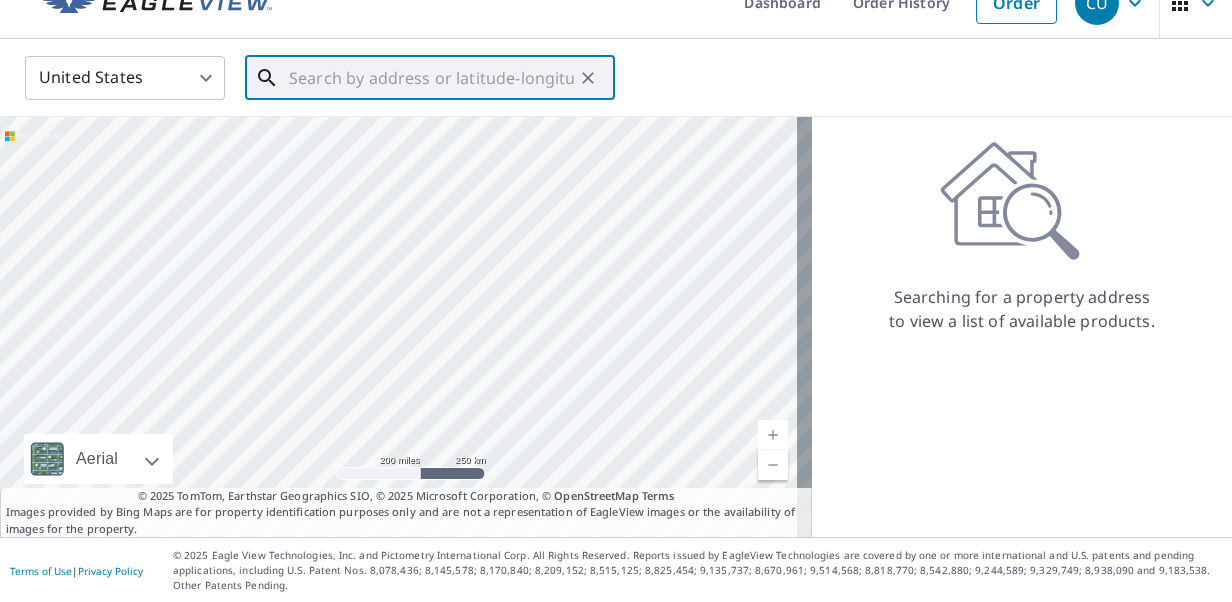 click at bounding box center [431, 78] 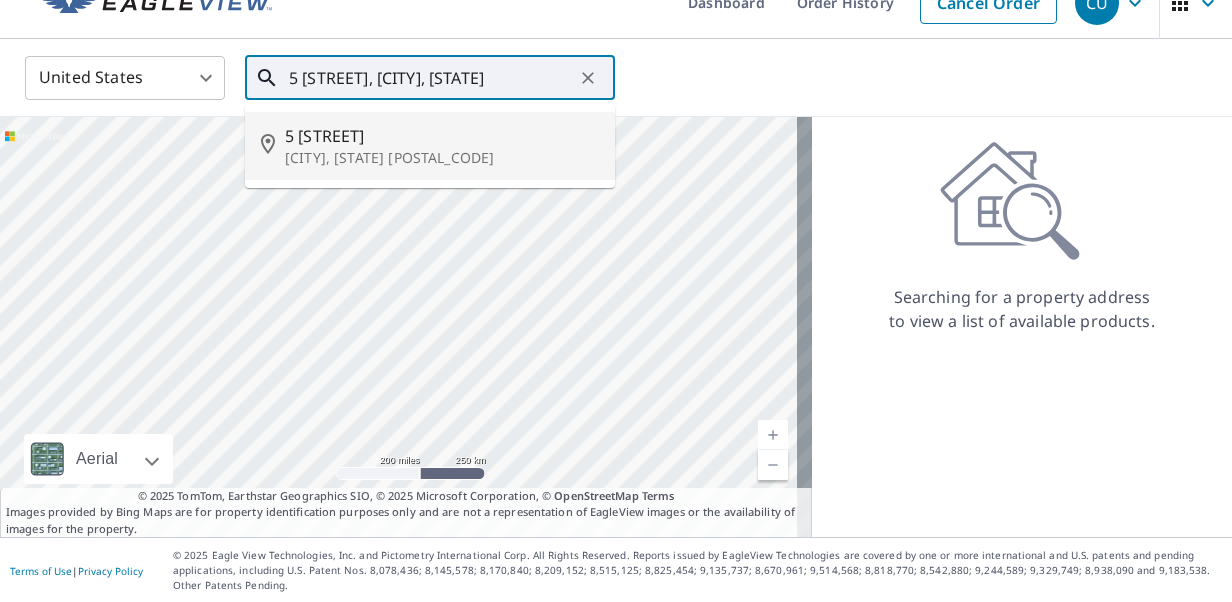 click on "5 [STREET]" at bounding box center [442, 136] 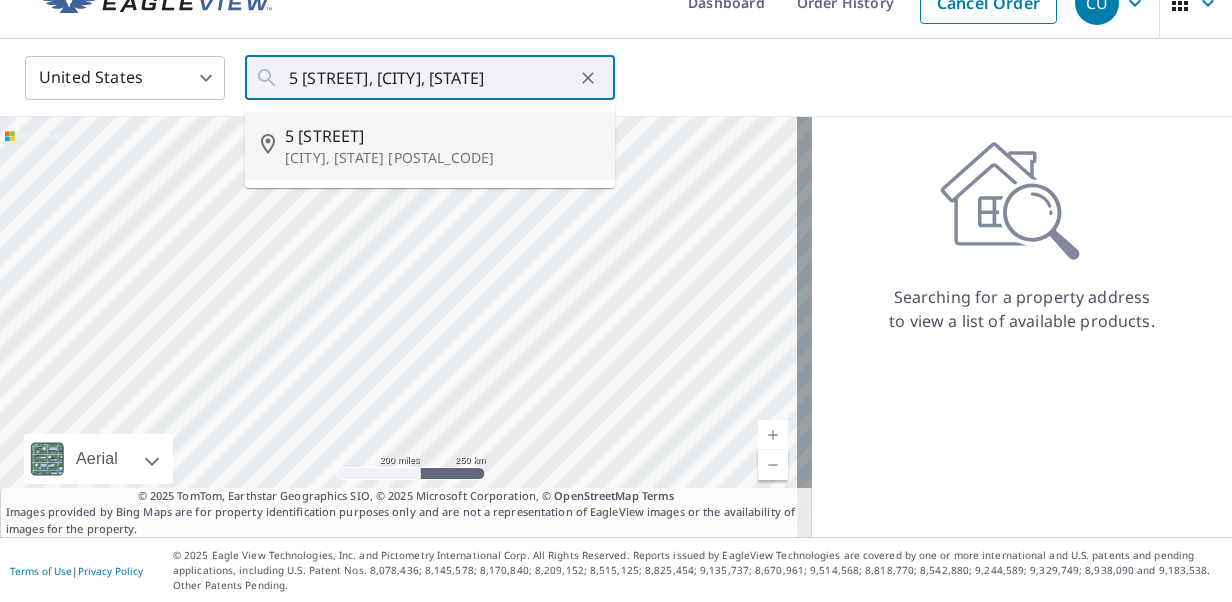 type on "5 [STREET] [CITY], [STATE] [POSTAL_CODE]" 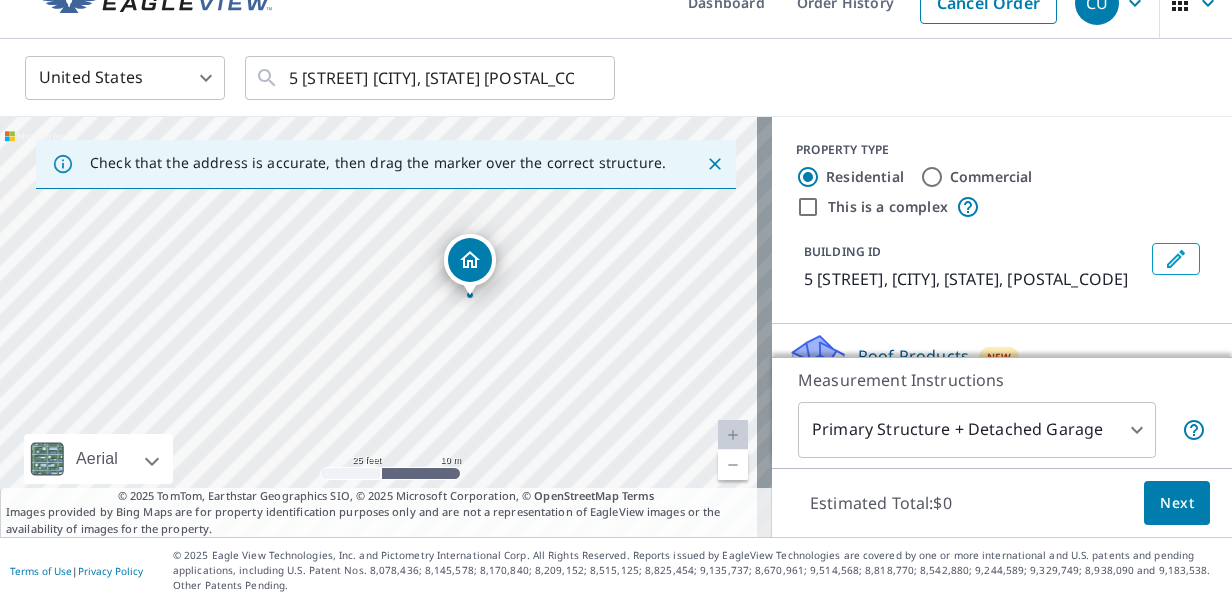 drag, startPoint x: 192, startPoint y: 274, endPoint x: 467, endPoint y: 420, distance: 311.3535 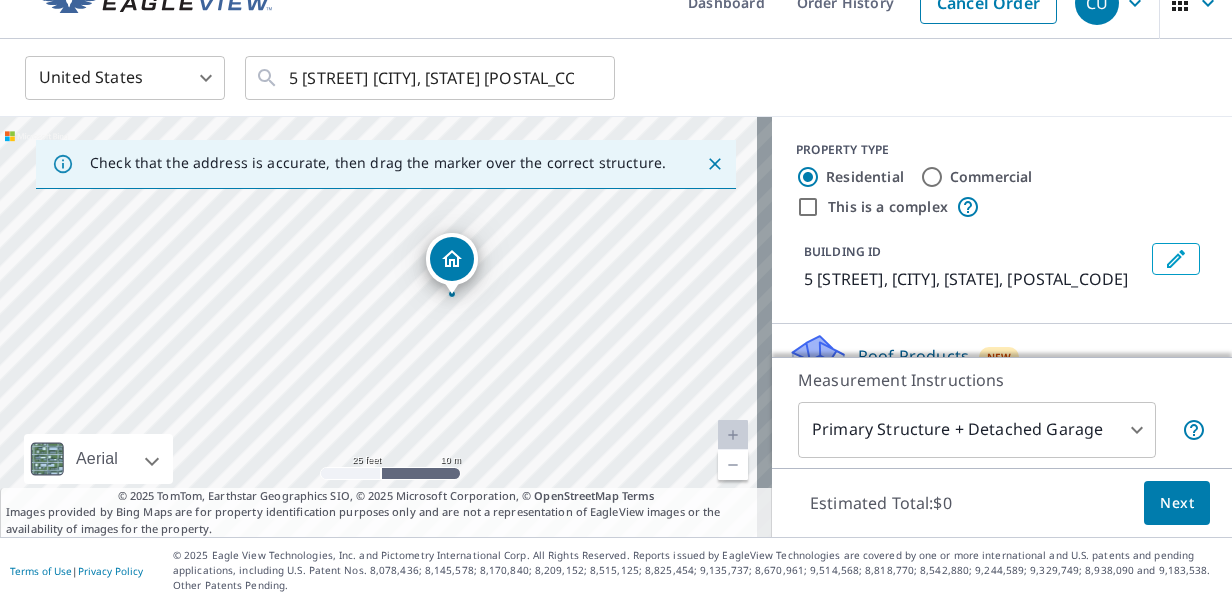 drag, startPoint x: 462, startPoint y: 257, endPoint x: 444, endPoint y: 256, distance: 18.027756 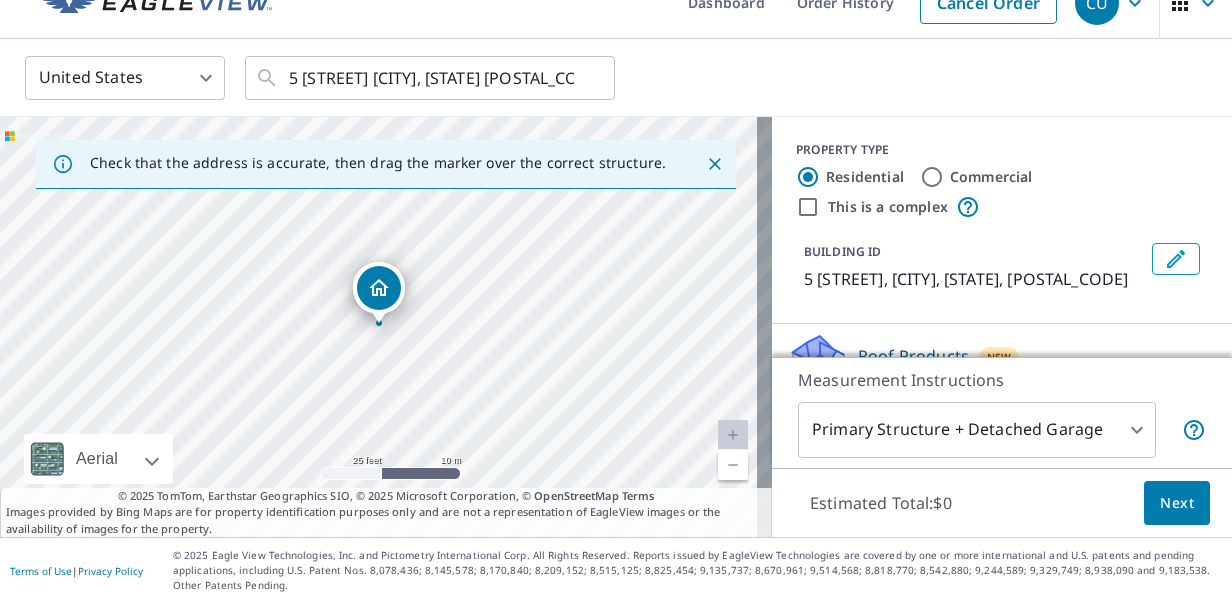 click on "Next" at bounding box center (1177, 503) 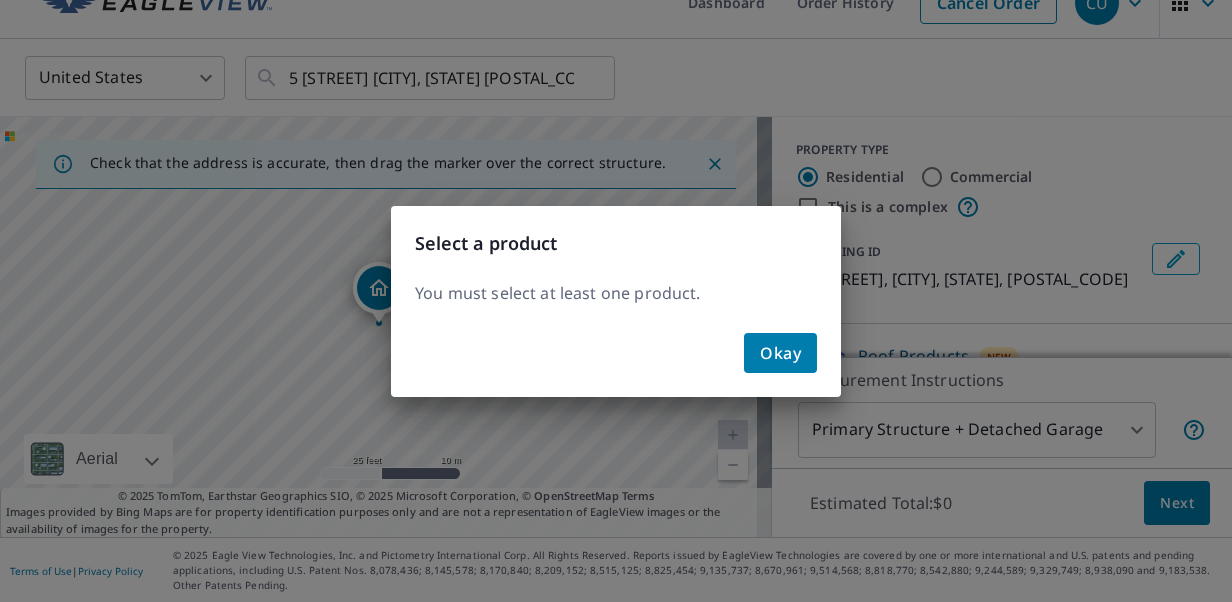 click on "Okay" at bounding box center (780, 353) 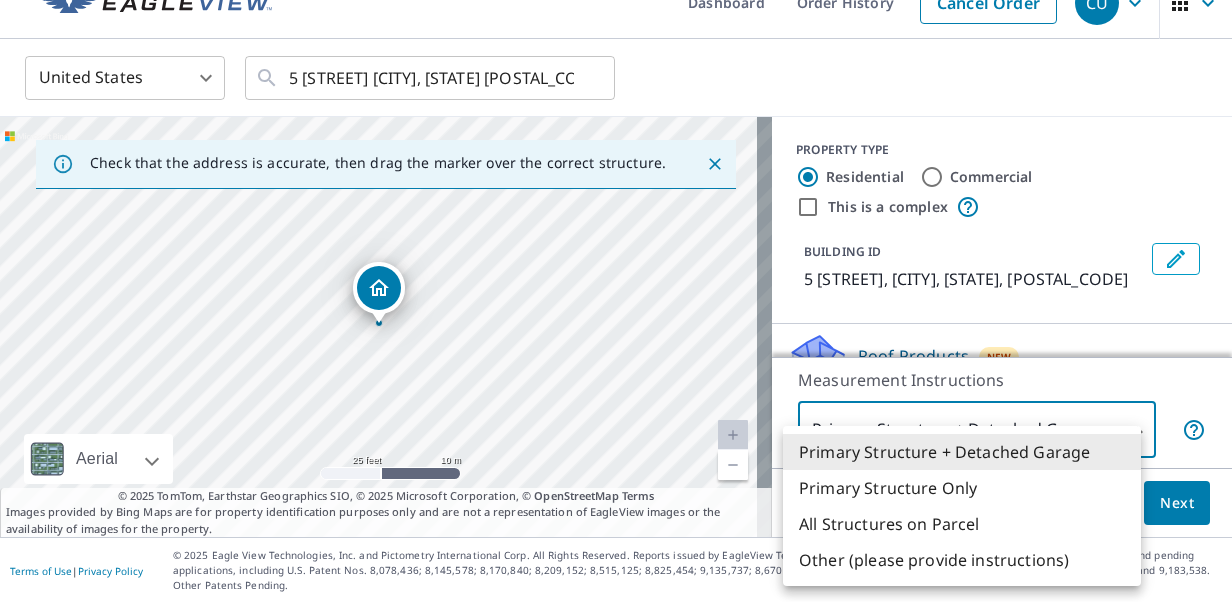 click on "CU CU
Dashboard Order History Cancel Order CU United States US ​ 5 [STREET] [CITY], [STATE] [POSTAL_CODE] ​ Check that the address is accurate, then drag the marker over the correct structure. 5 [STREET] [CITY], [STATE] [POSTAL_CODE] Aerial Road A standard road map Aerial A detailed look from above Labels Labels 25 feet 10 m © 2025 TomTom, © Vexcel Imaging, © 2025 Microsoft Corporation,  © OpenStreetMap Terms © 2025 TomTom, Earthstar Geographics SIO, © 2025 Microsoft Corporation, ©   OpenStreetMap   Terms Images provided by Bing Maps are for property identification purposes only and are not a representation of EagleView images or the availability of images for the property. PROPERTY TYPE Residential Commercial This is a complex BUILDING ID 5 [STREET], [CITY], [STATE], [POSTAL_CODE] Roof Products New ClaimsReady™ $33.25 - $83.25 Measurement Instructions Primary Structure + Detached Garage 1 ​ Estimated Total:  $0 Next Terms of Use  |  Privacy Policy" at bounding box center [616, 301] 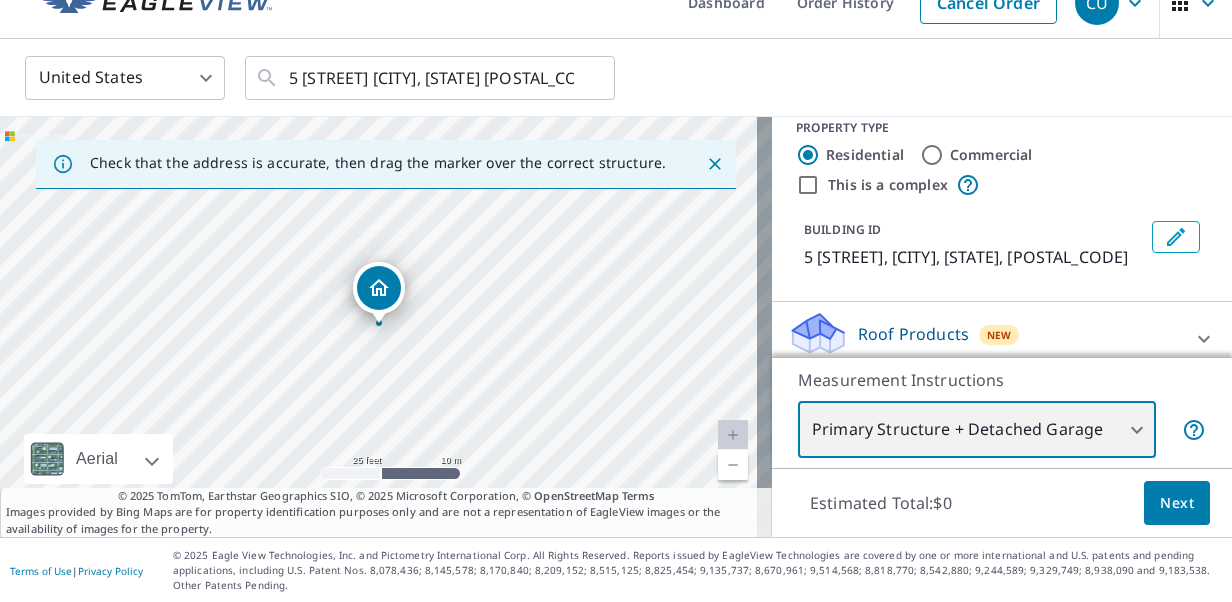 scroll, scrollTop: 40, scrollLeft: 0, axis: vertical 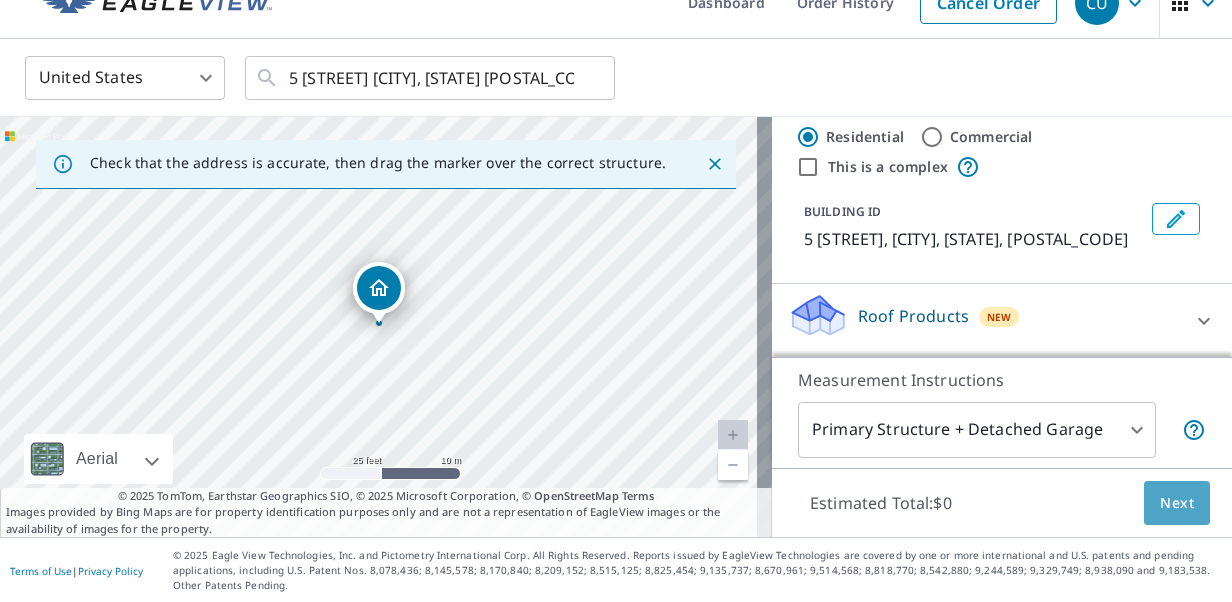 click on "Next" at bounding box center (1177, 503) 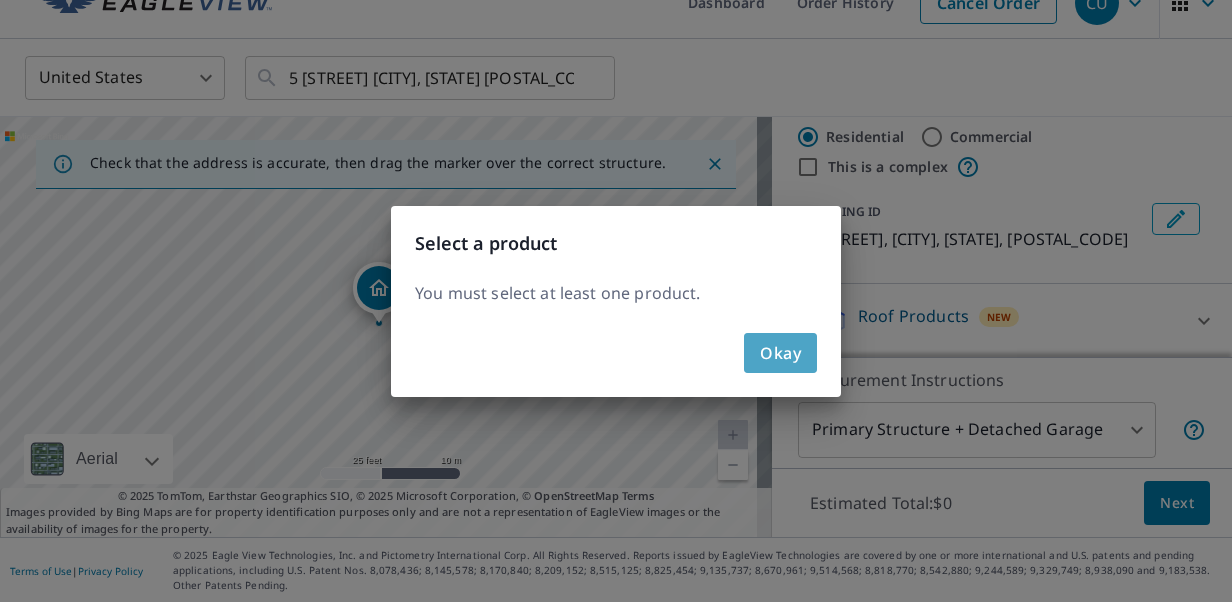 click on "Okay" at bounding box center (780, 353) 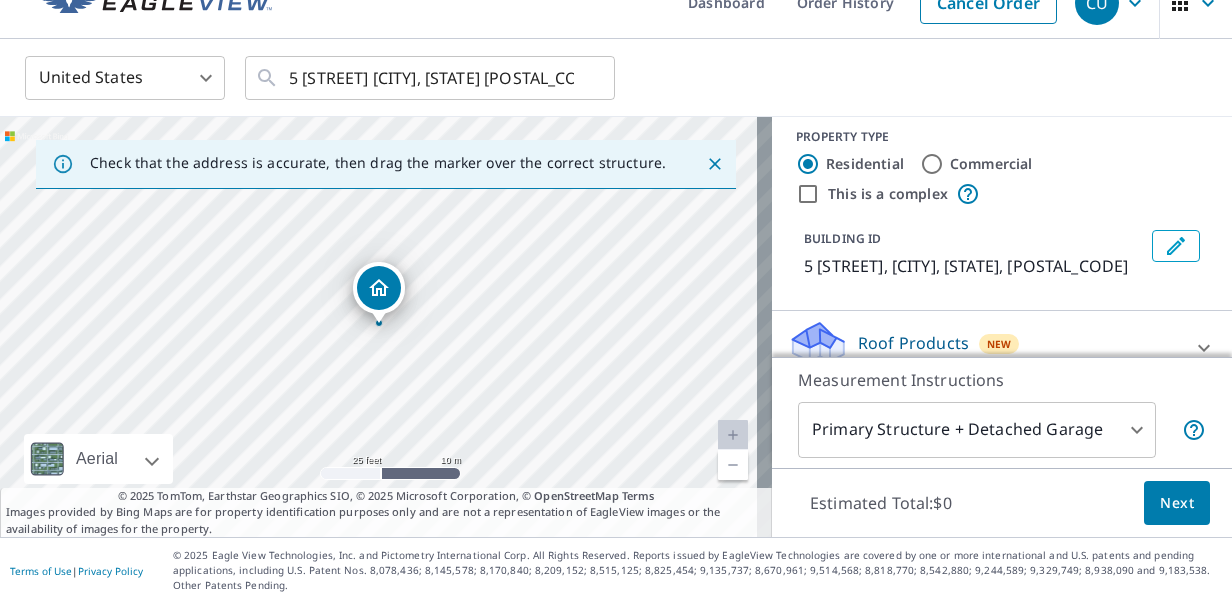 scroll, scrollTop: 0, scrollLeft: 0, axis: both 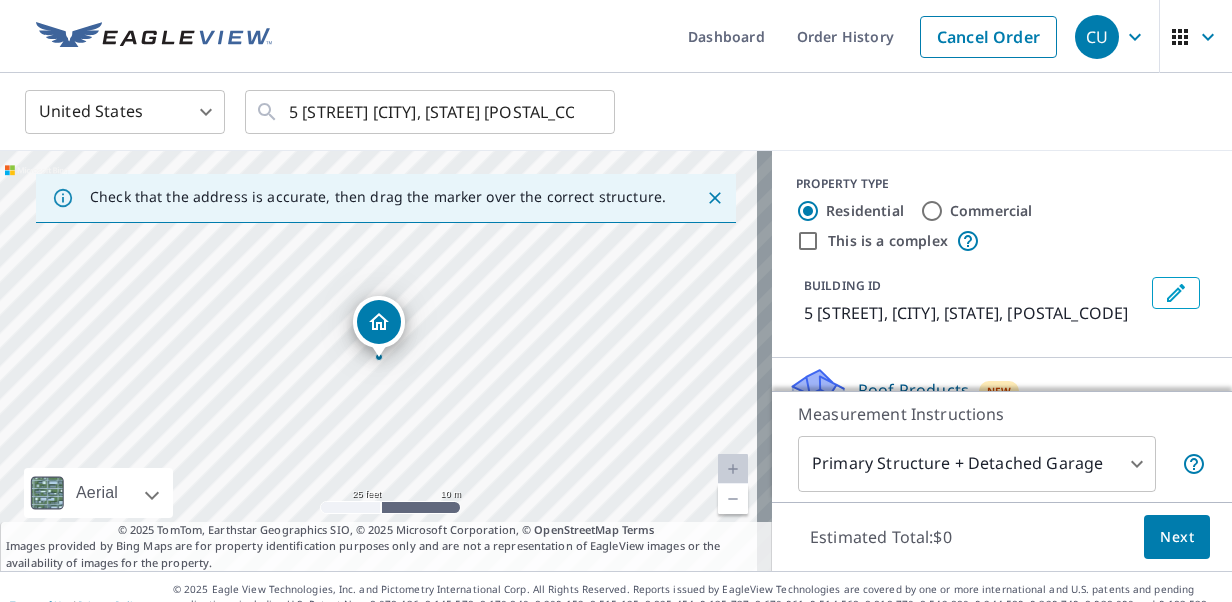 click at bounding box center [1176, 293] 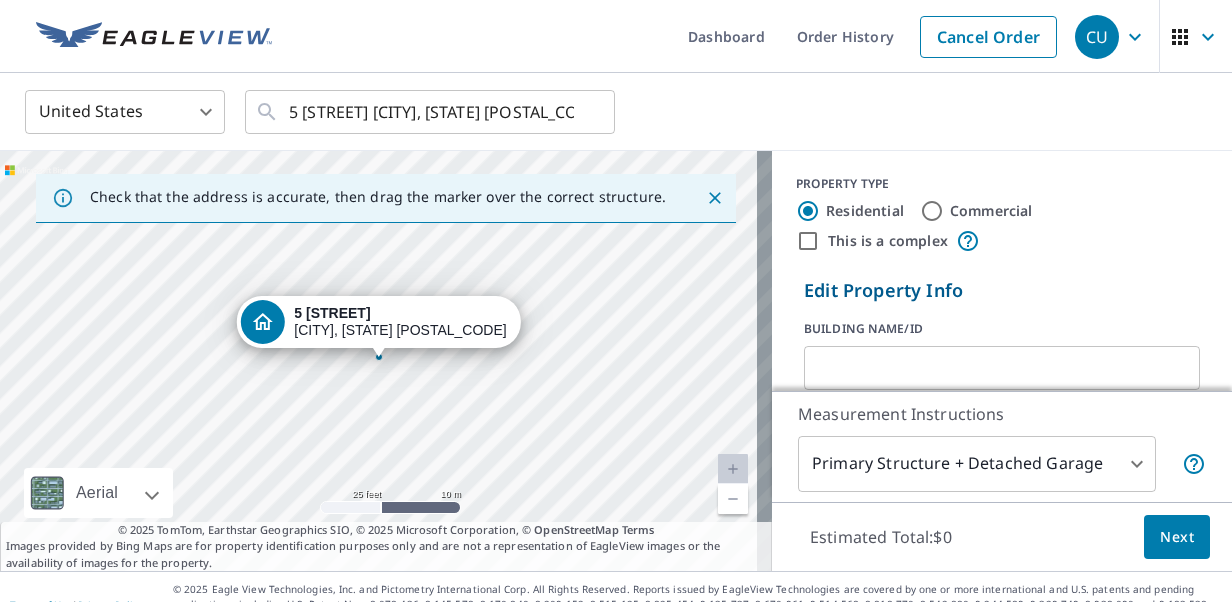 click at bounding box center [1002, 368] 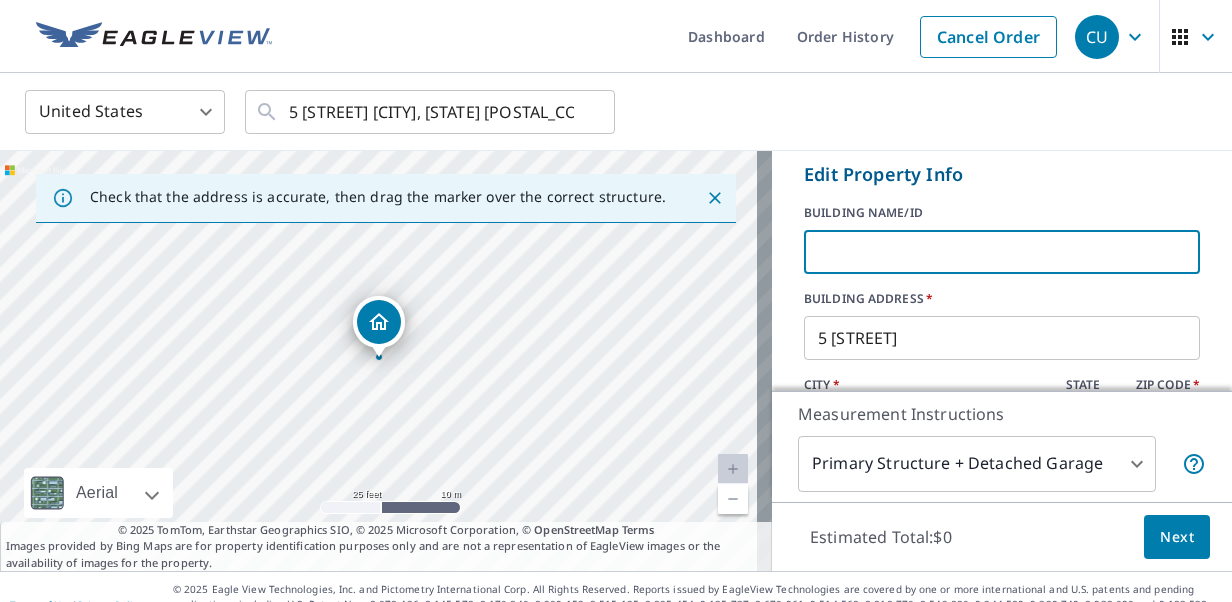 scroll, scrollTop: 200, scrollLeft: 0, axis: vertical 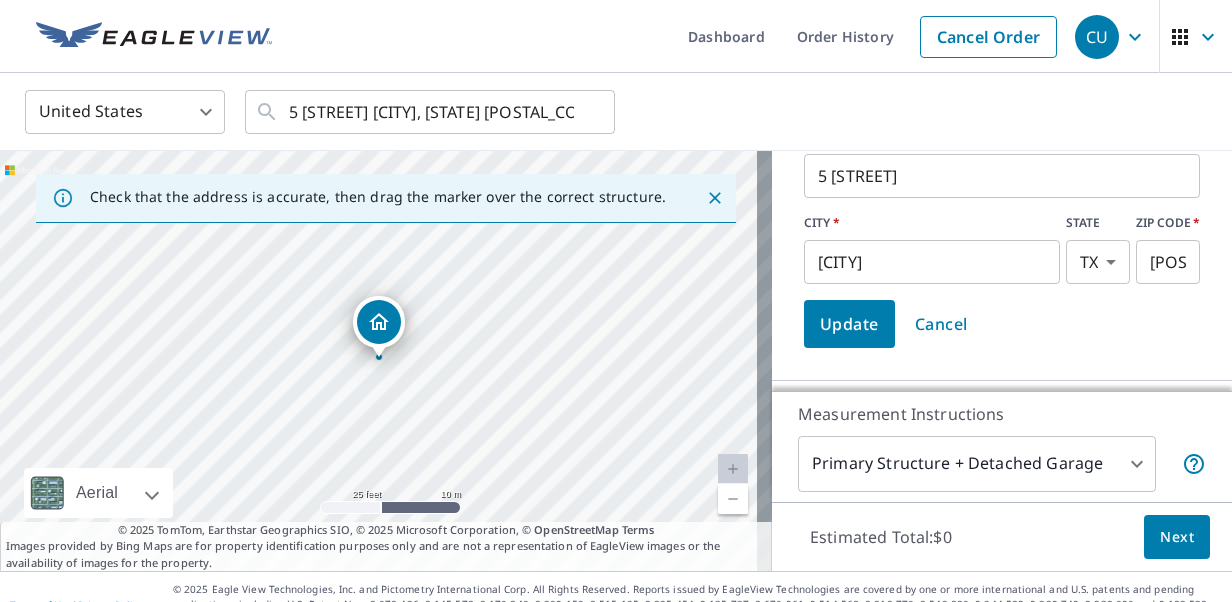 type on "[LAST]" 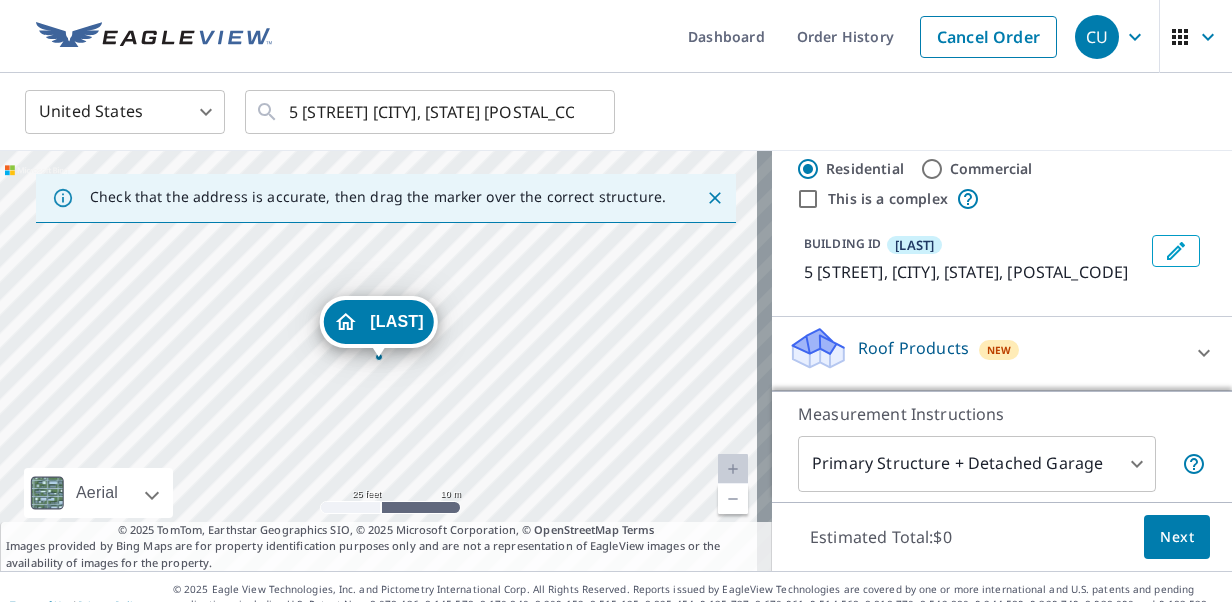scroll, scrollTop: 41, scrollLeft: 0, axis: vertical 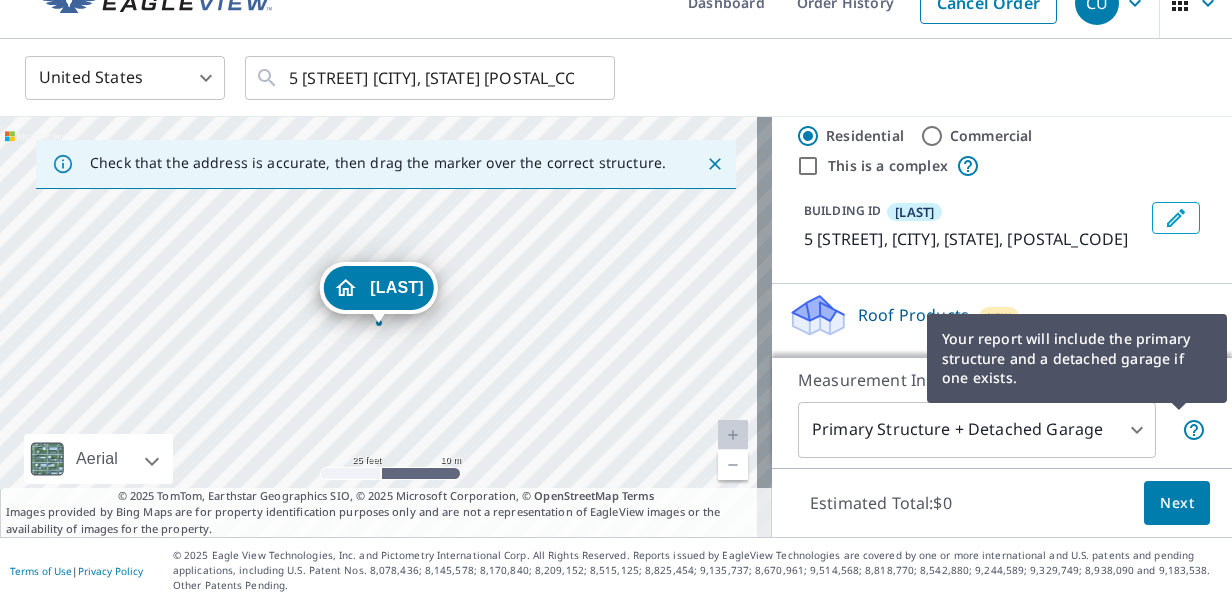 click 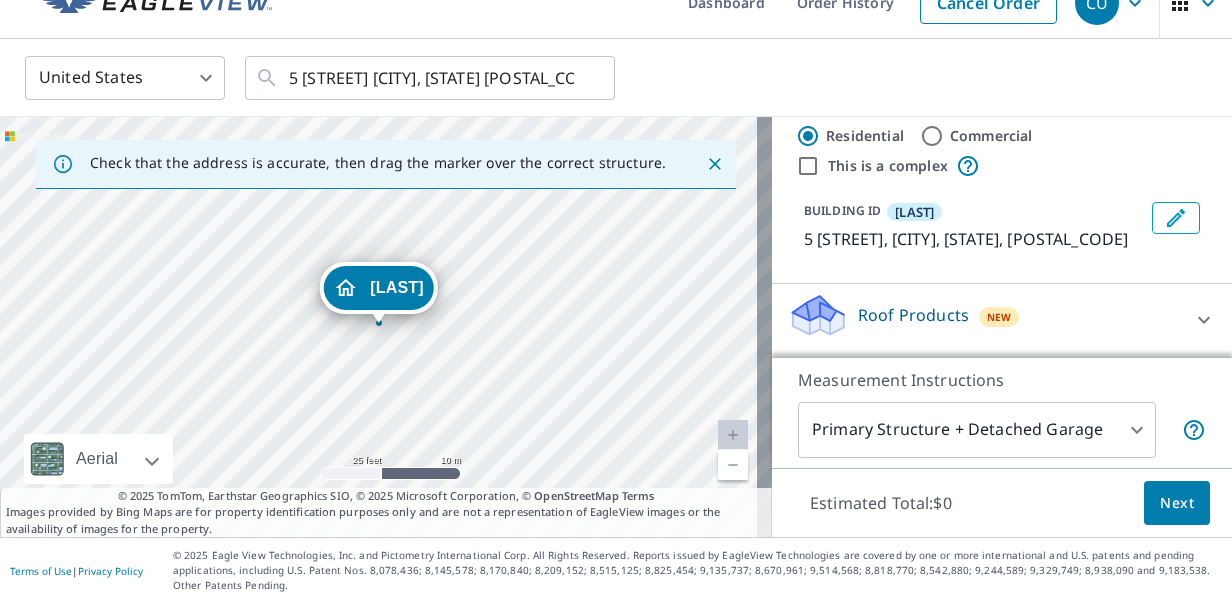 click on "Next" at bounding box center (1177, 503) 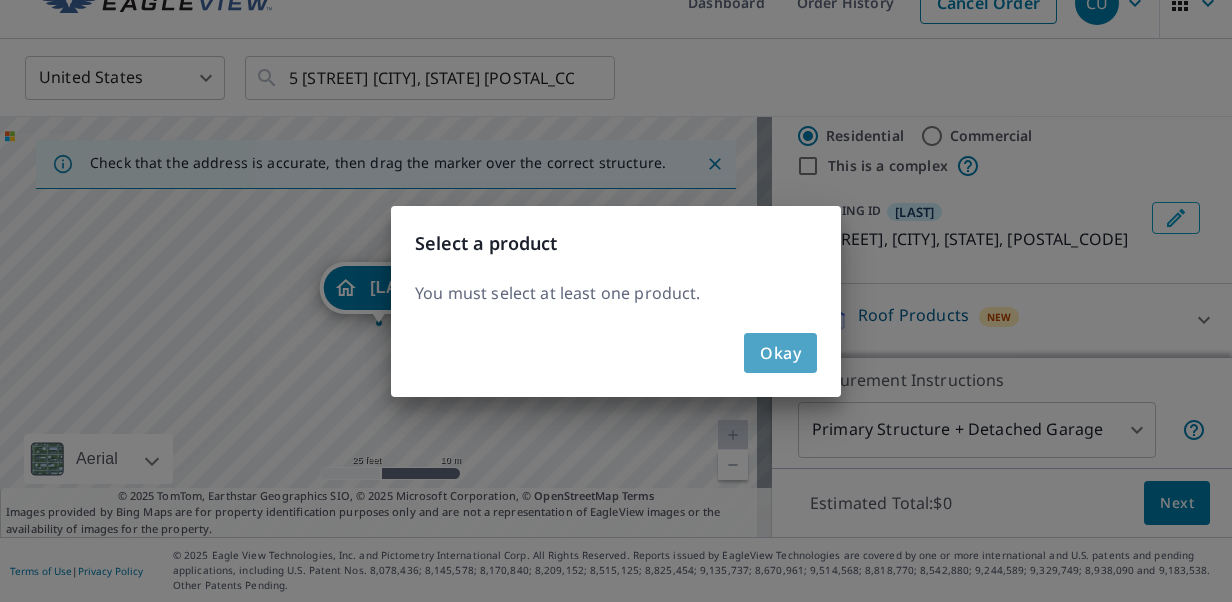 click on "Okay" at bounding box center [780, 353] 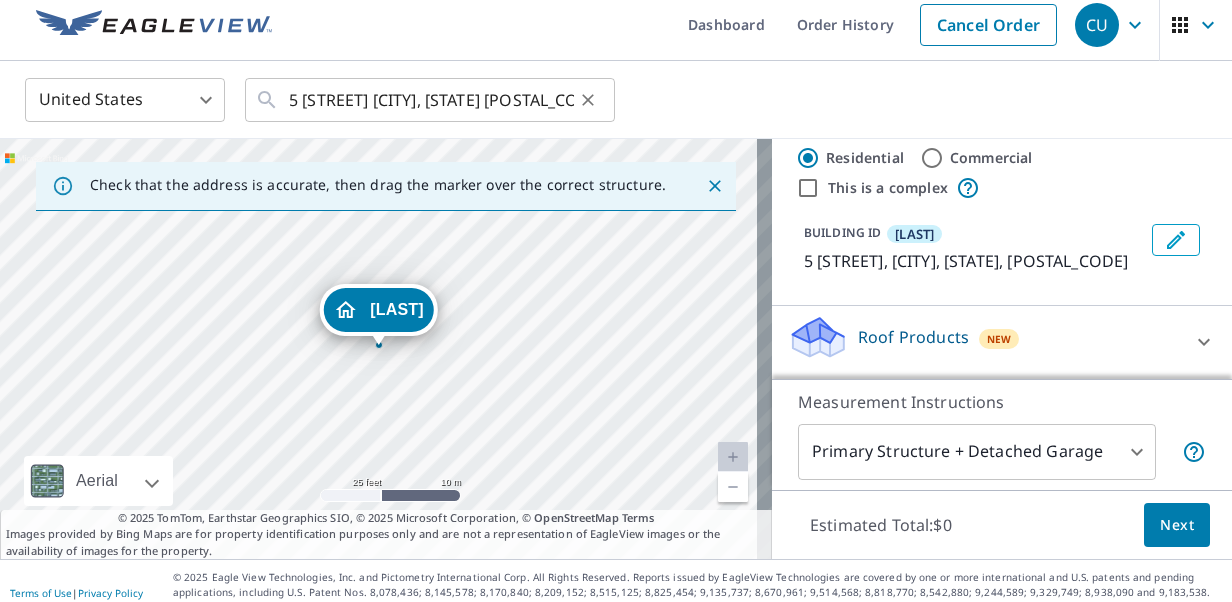 scroll, scrollTop: 0, scrollLeft: 0, axis: both 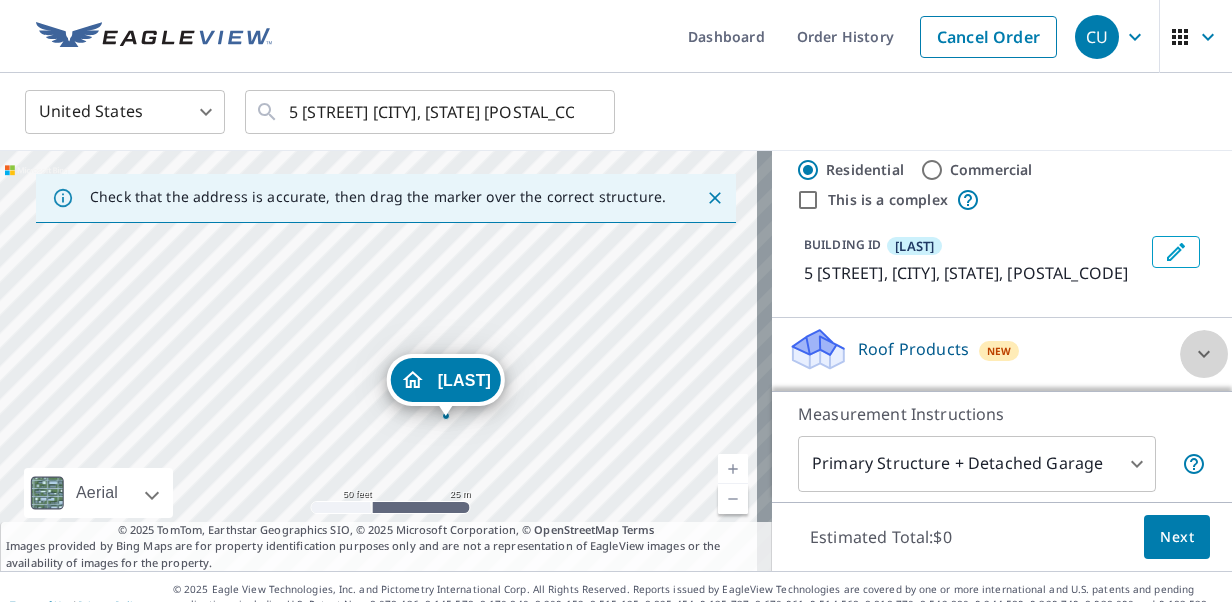 click 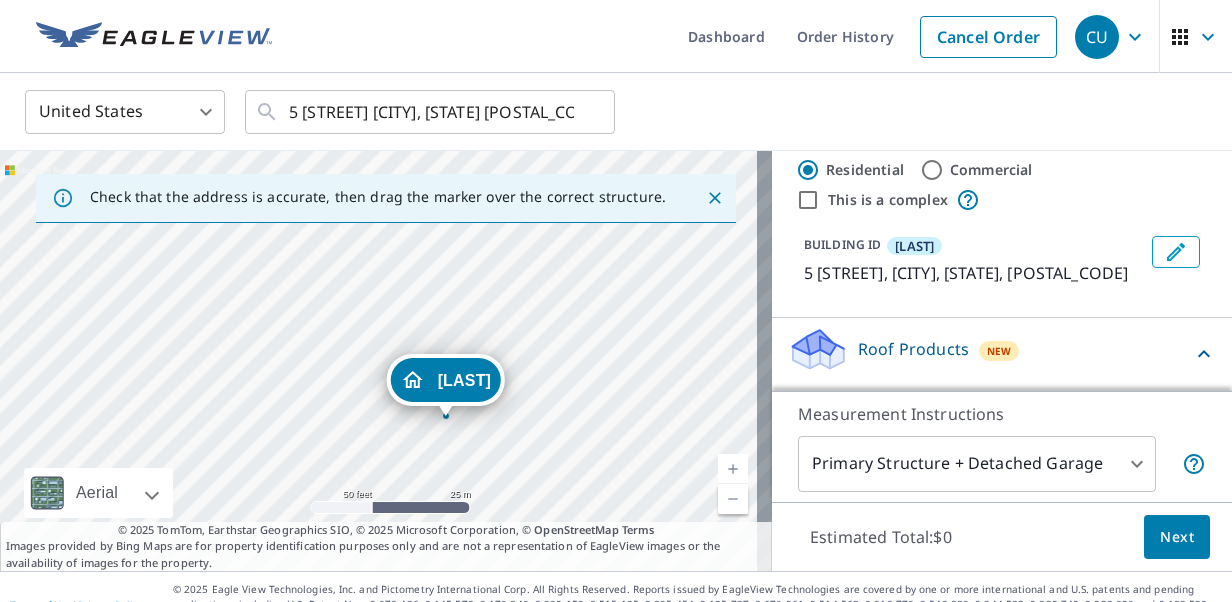 click 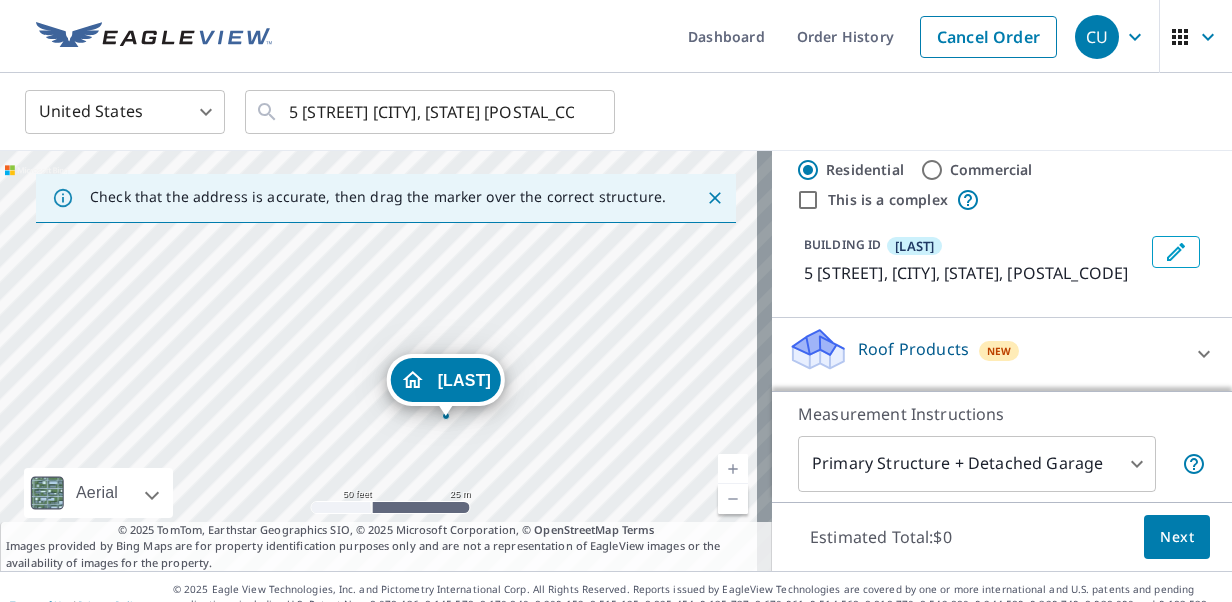 click on "New" at bounding box center (999, 351) 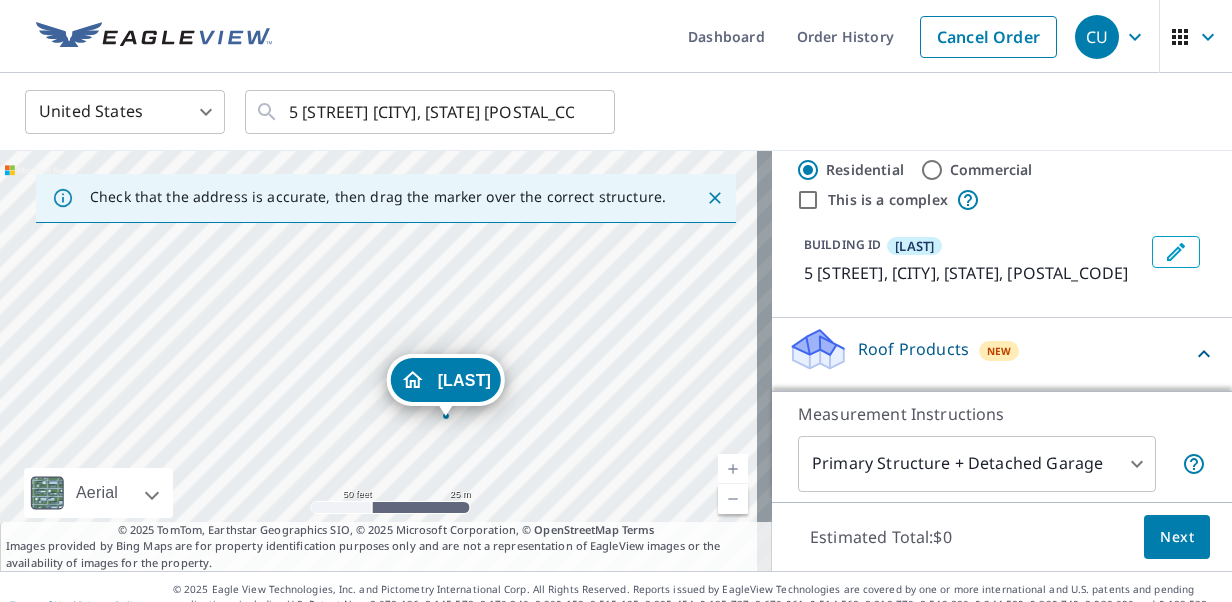 click on "Roof Products" at bounding box center [913, 349] 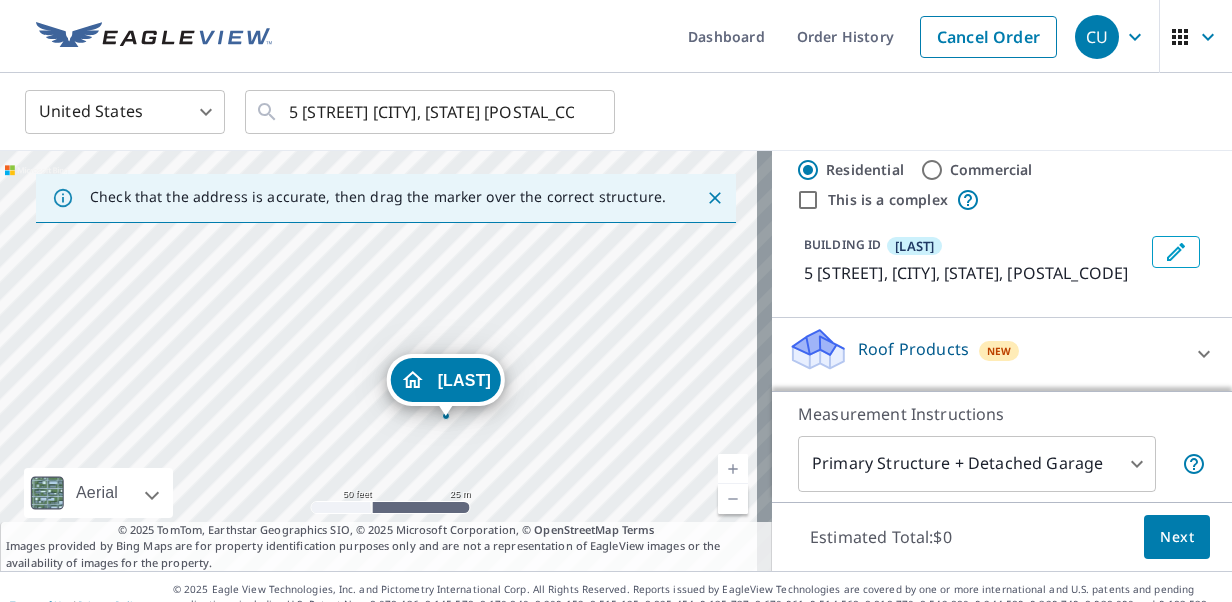 click 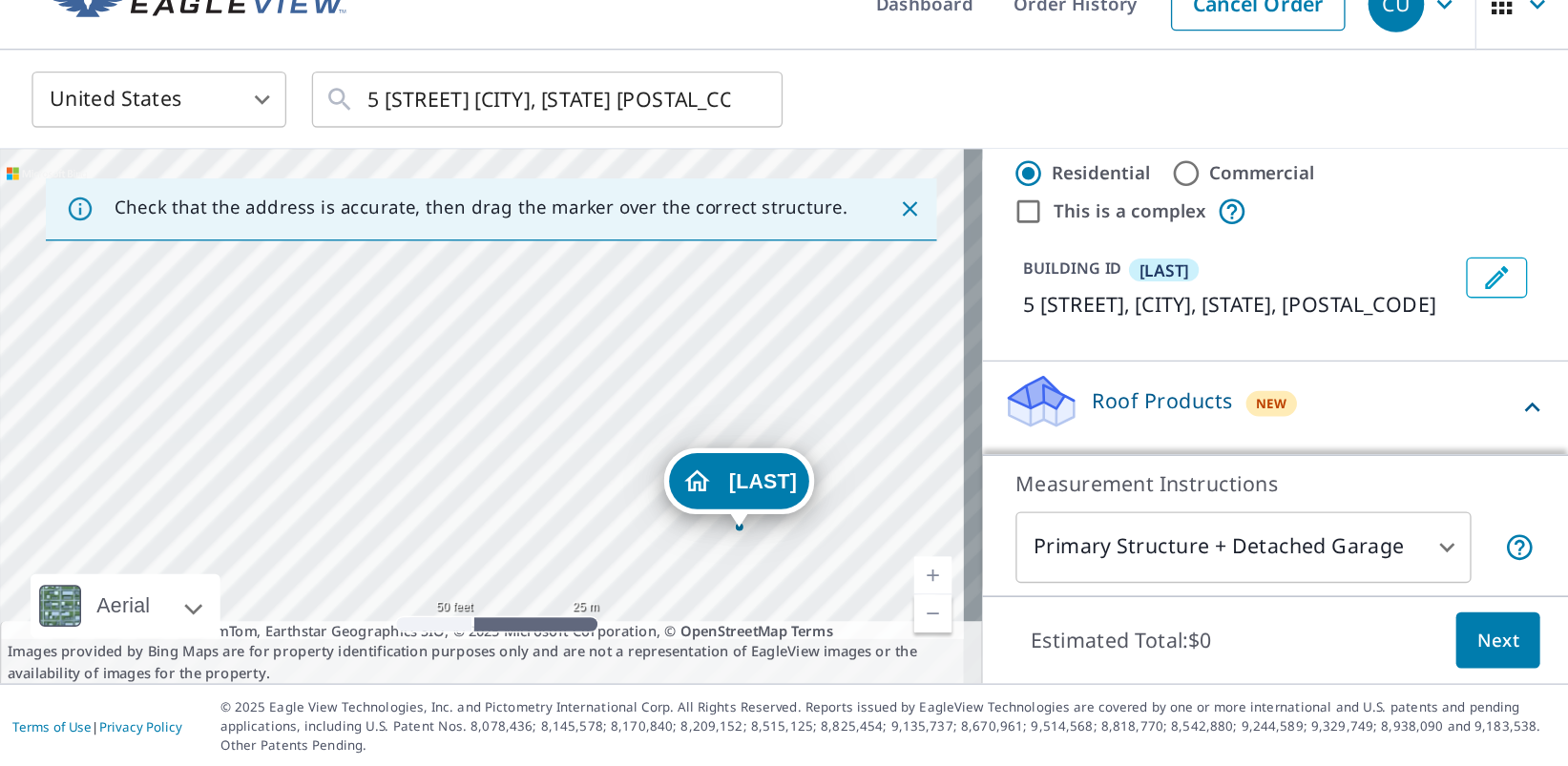 scroll, scrollTop: 0, scrollLeft: 0, axis: both 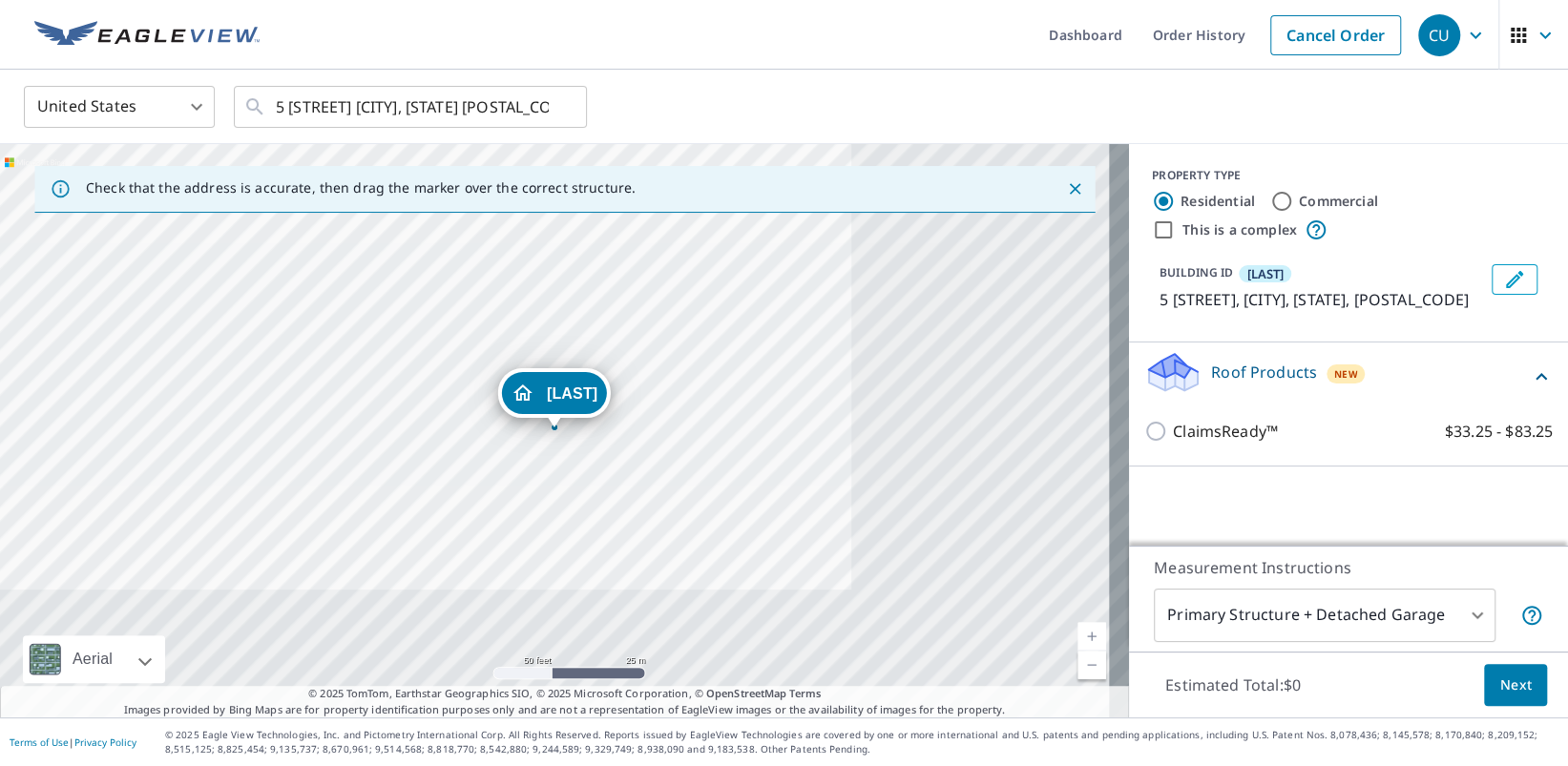 click on "Next" at bounding box center [1516, 685] 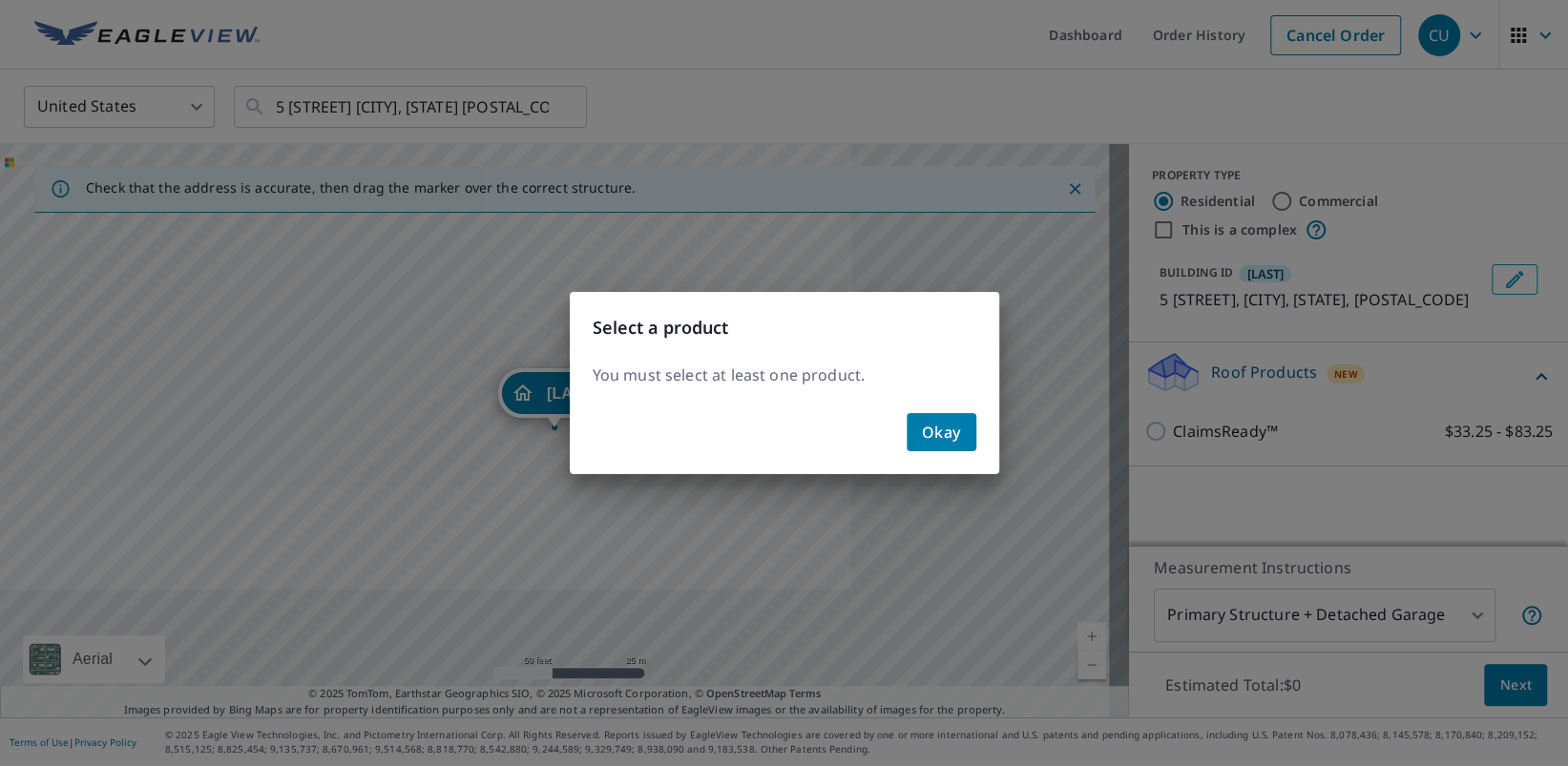click on "Okay" at bounding box center (941, 432) 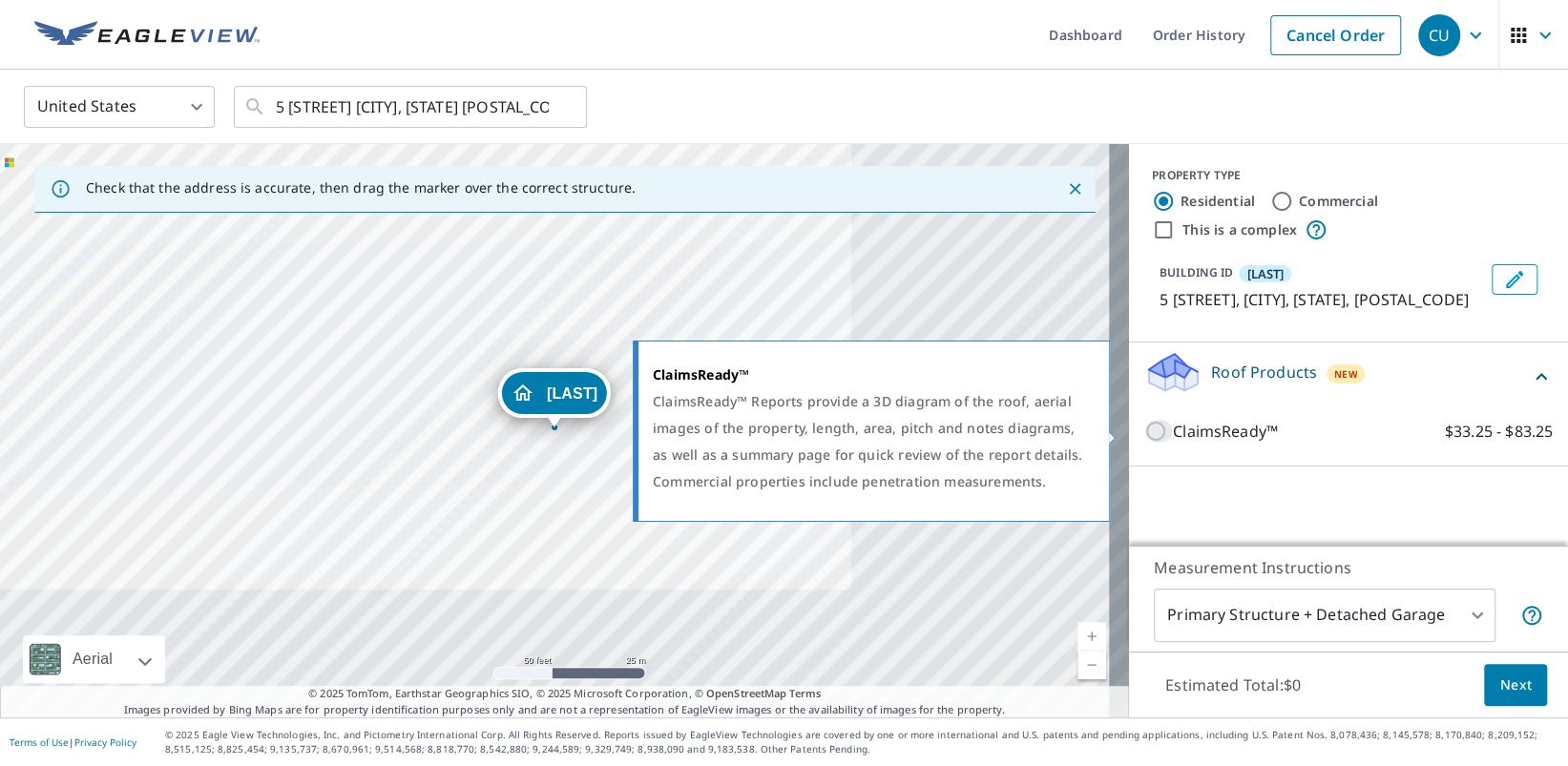 click on "ClaimsReady™ $33.25 - $83.25" at bounding box center (1159, 431) 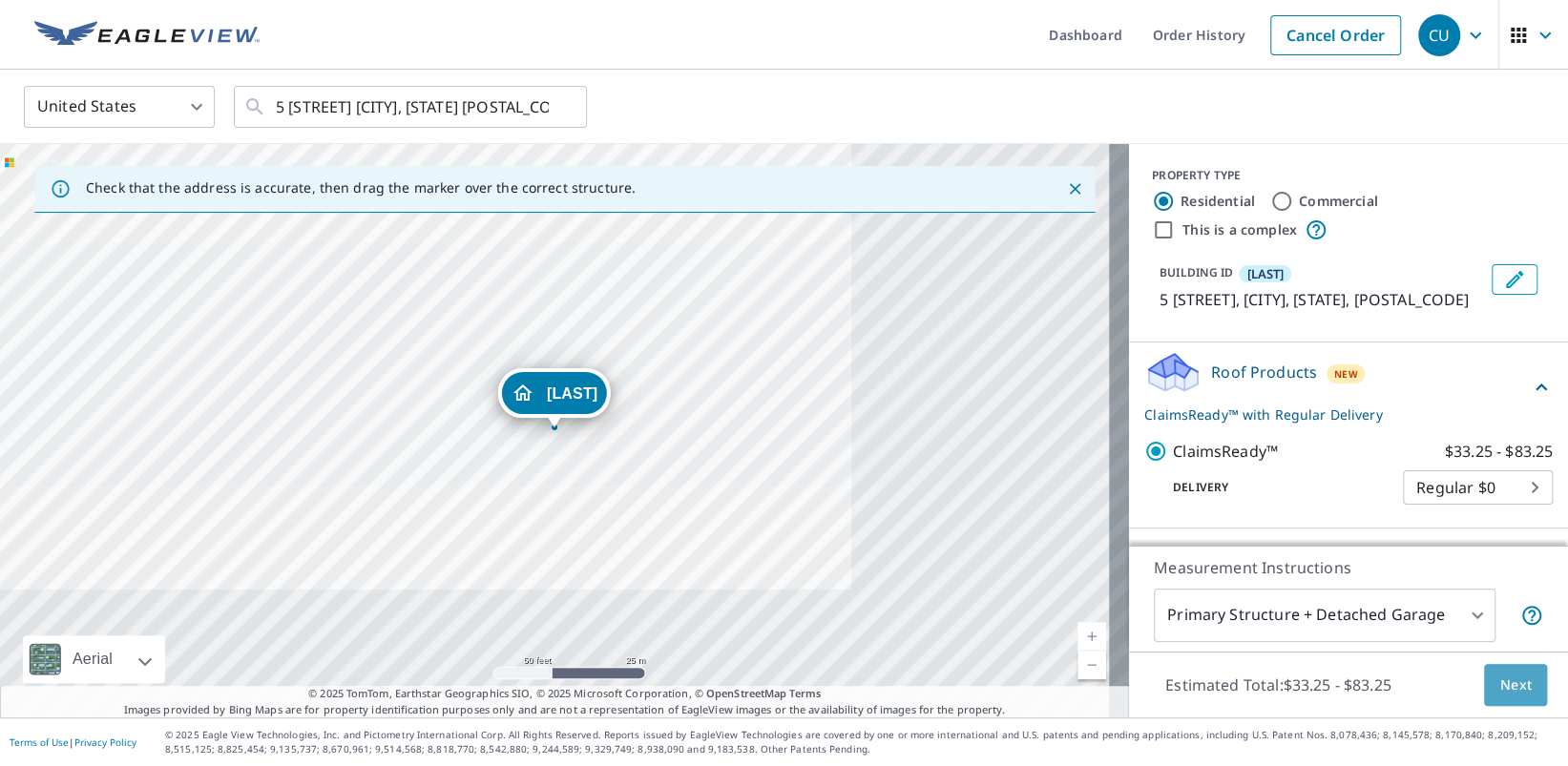 click on "Next" at bounding box center [1516, 685] 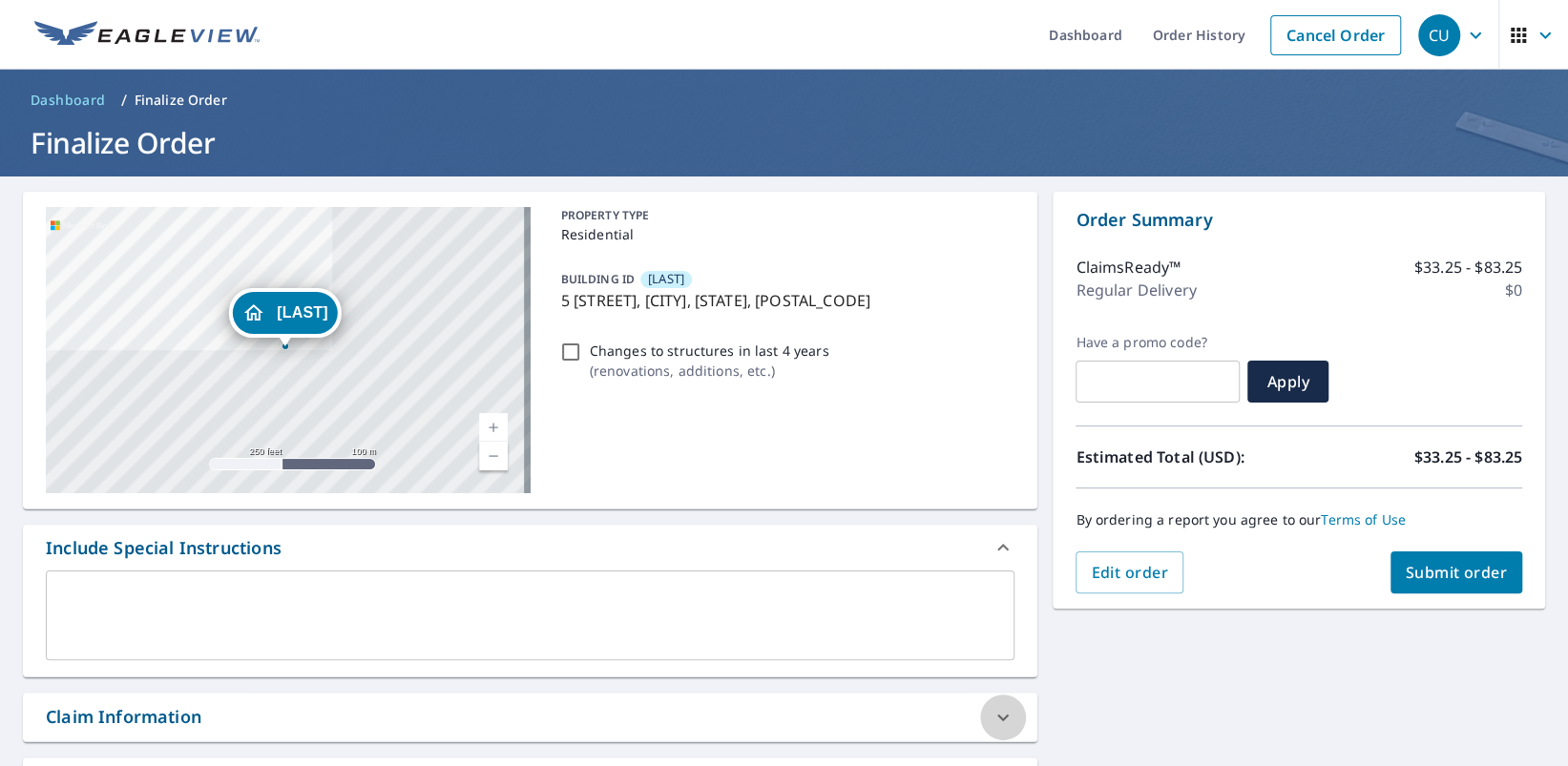 click 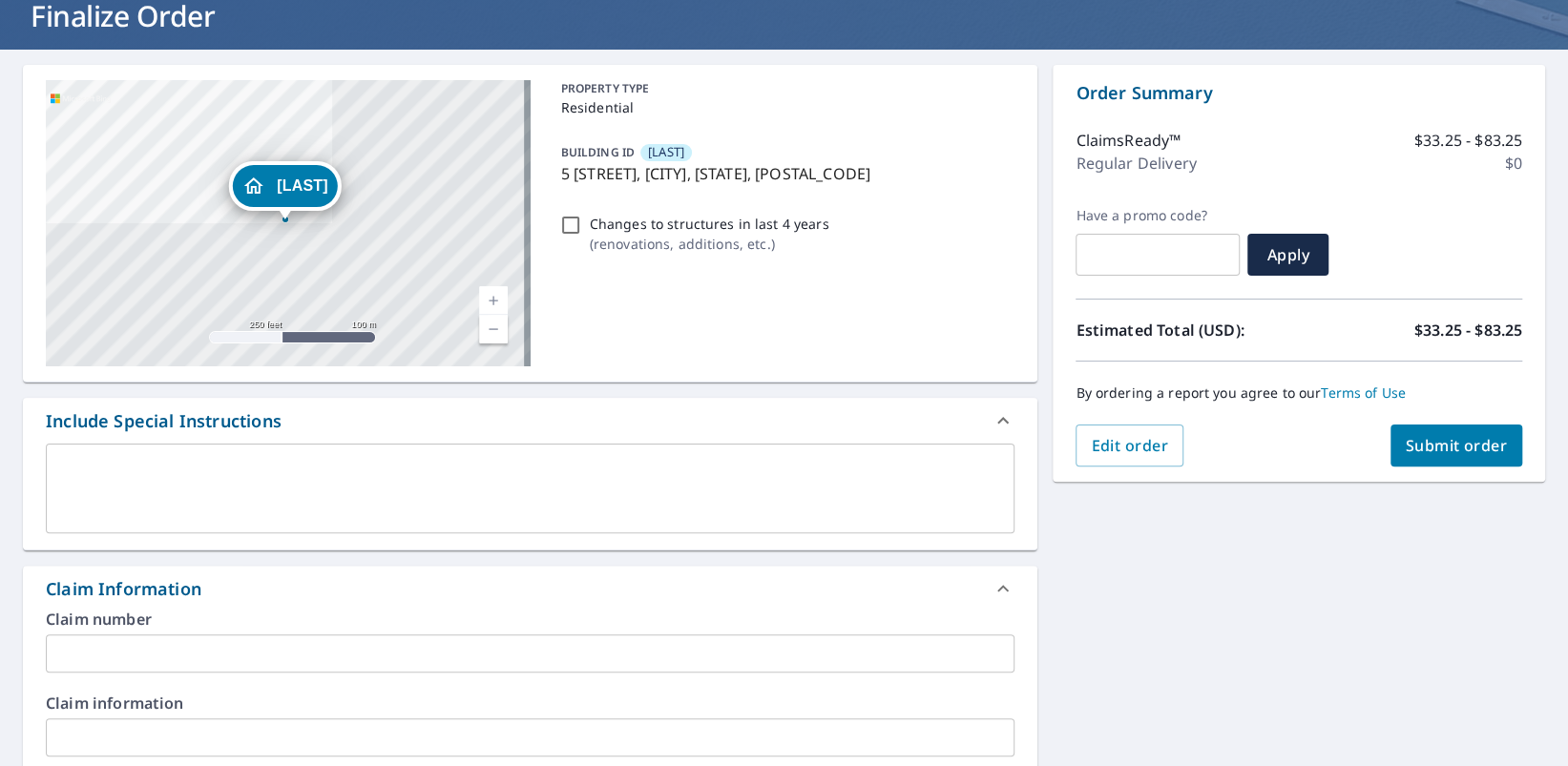 scroll, scrollTop: 382, scrollLeft: 0, axis: vertical 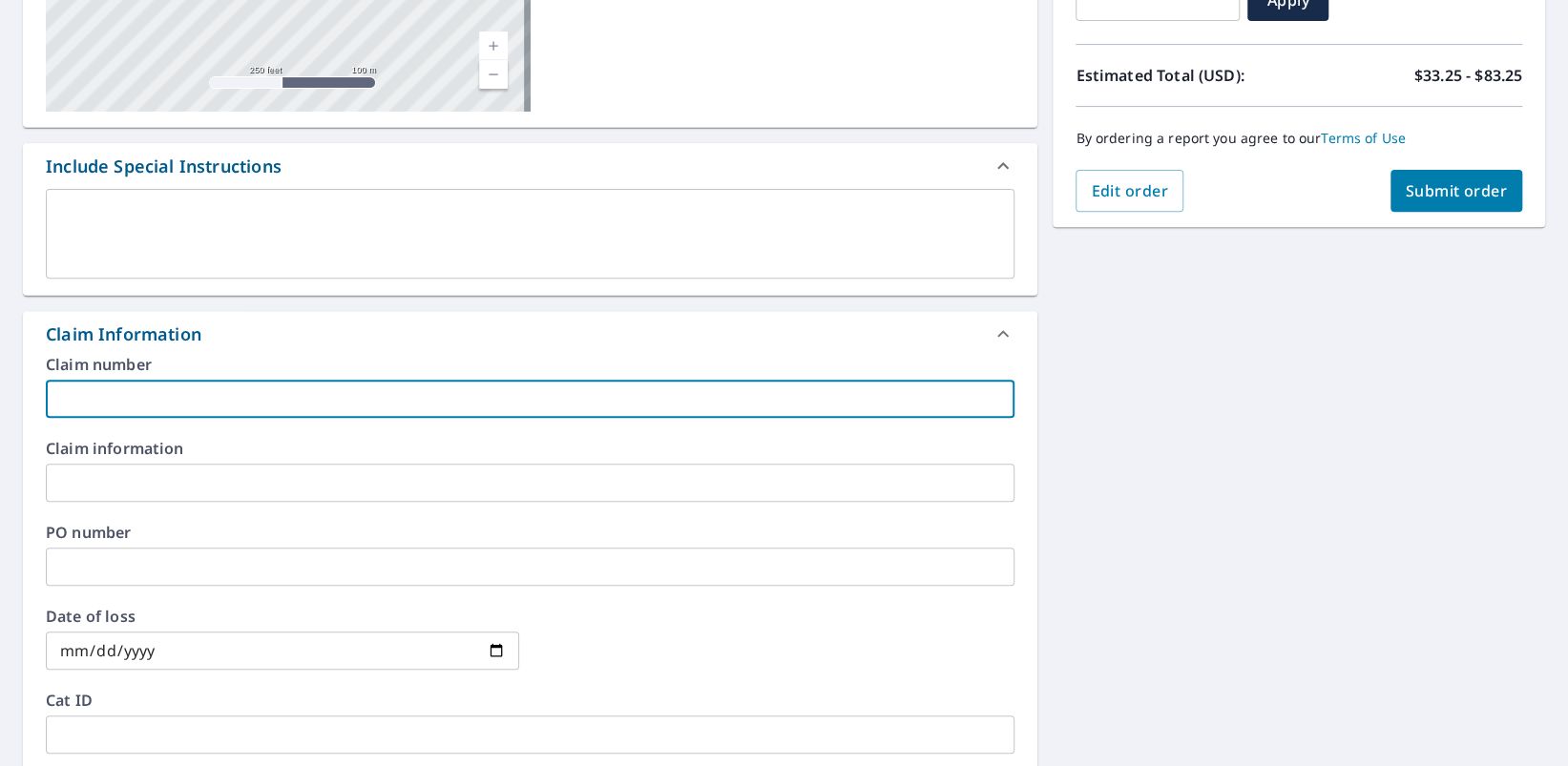 click at bounding box center [530, 399] 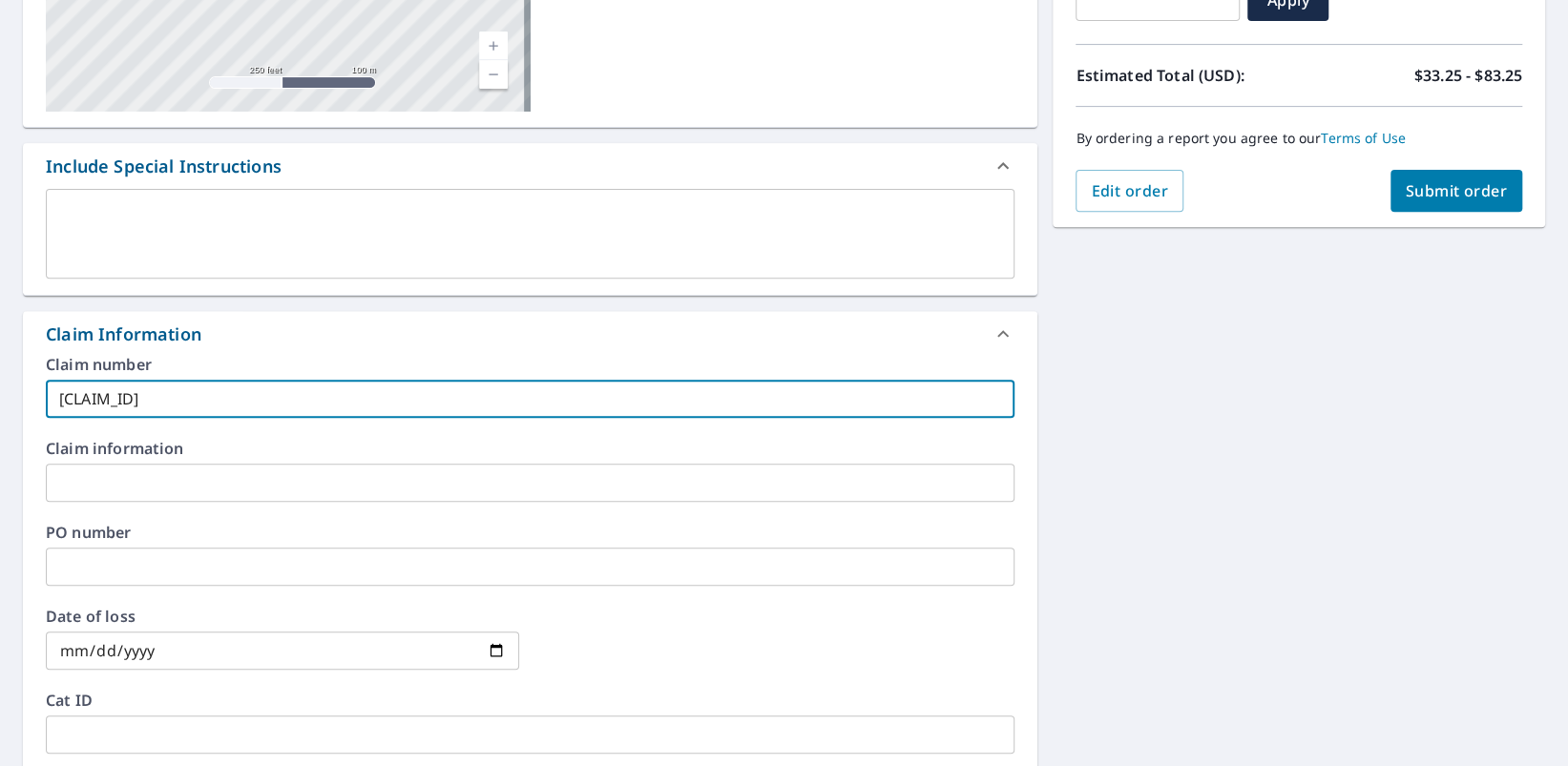 type on "[CLAIM_ID]" 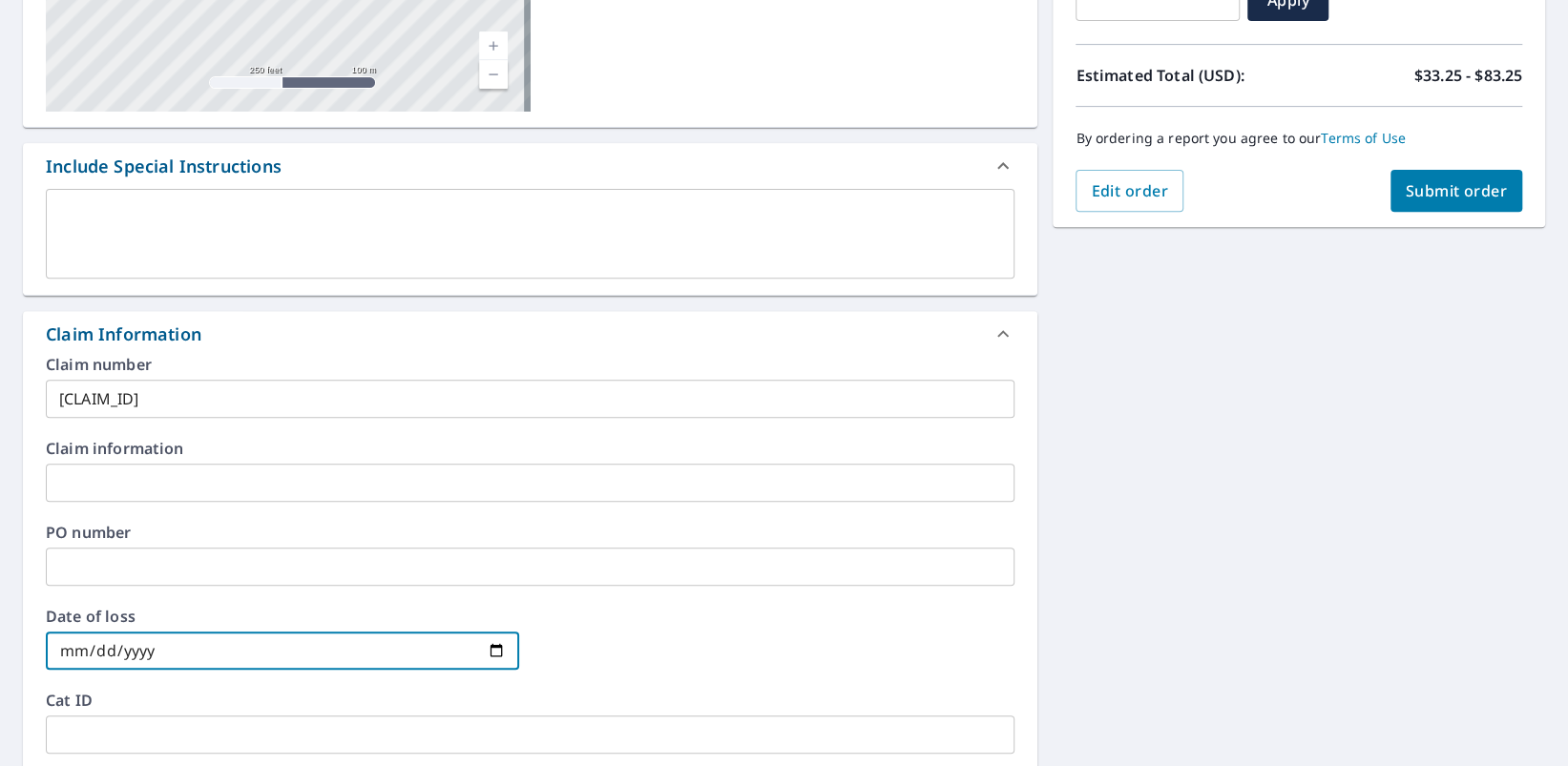 click at bounding box center [282, 651] 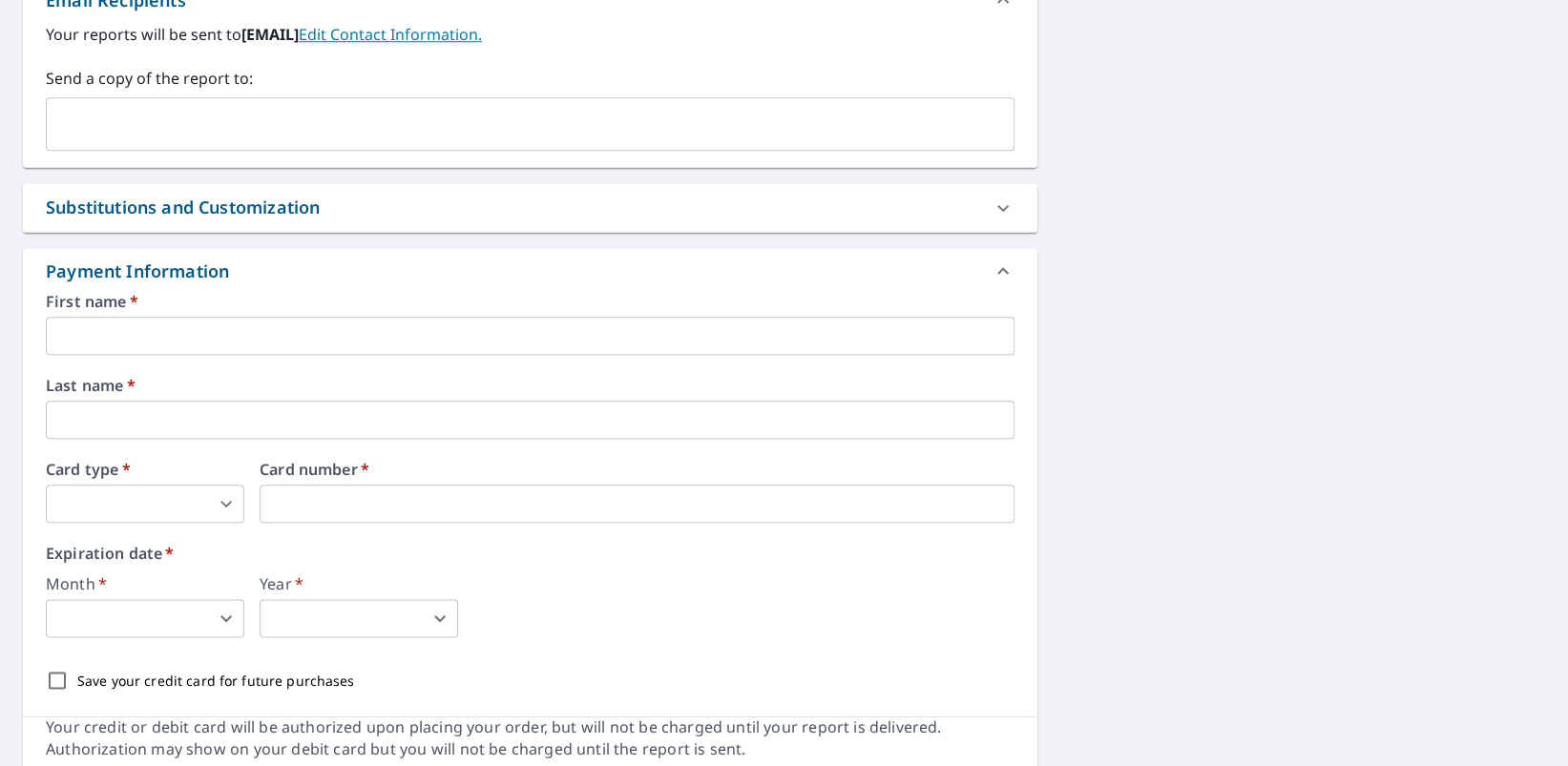 scroll, scrollTop: 1264, scrollLeft: 0, axis: vertical 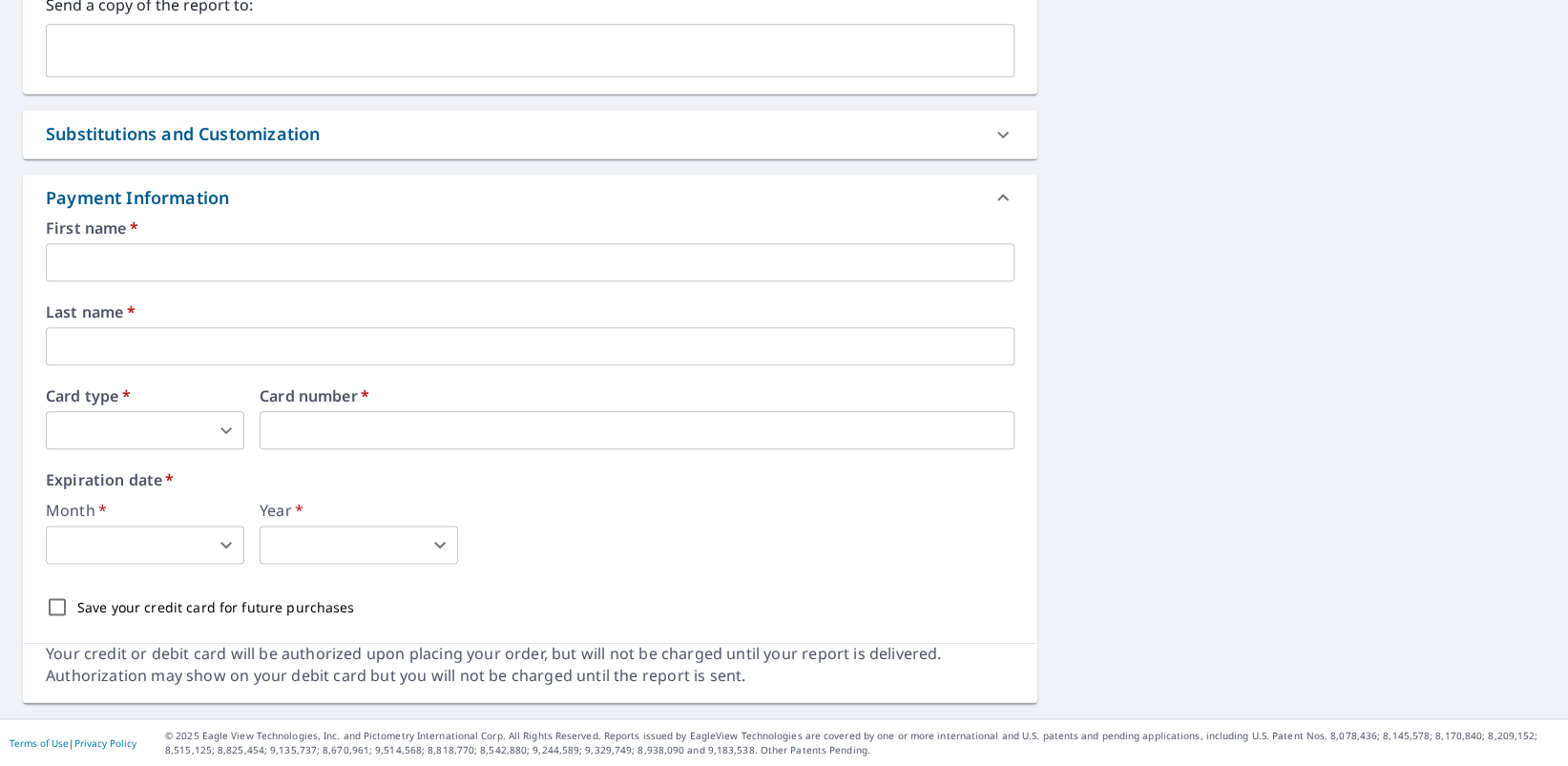click at bounding box center (530, 262) 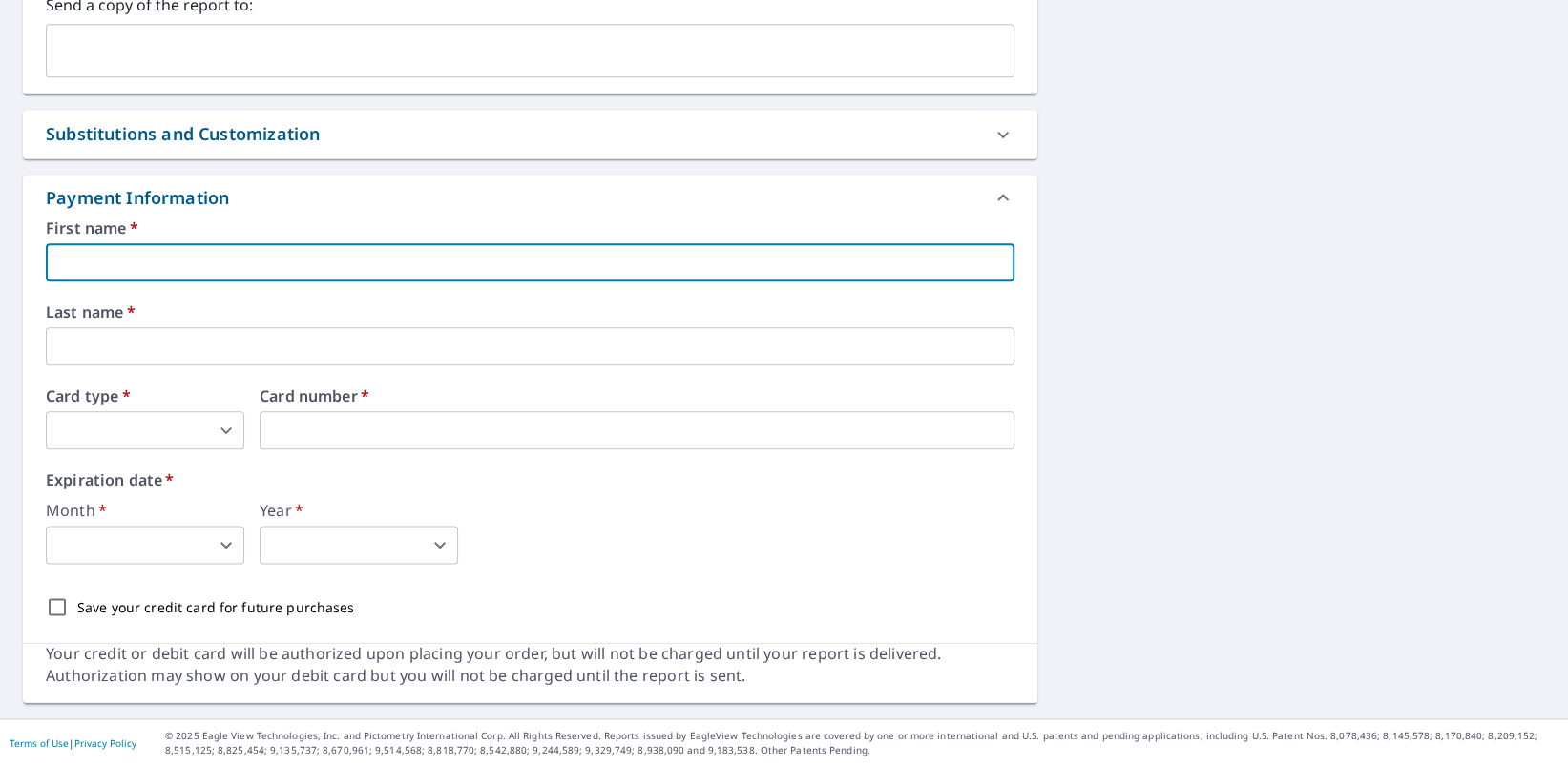 type on "[FIRST]" 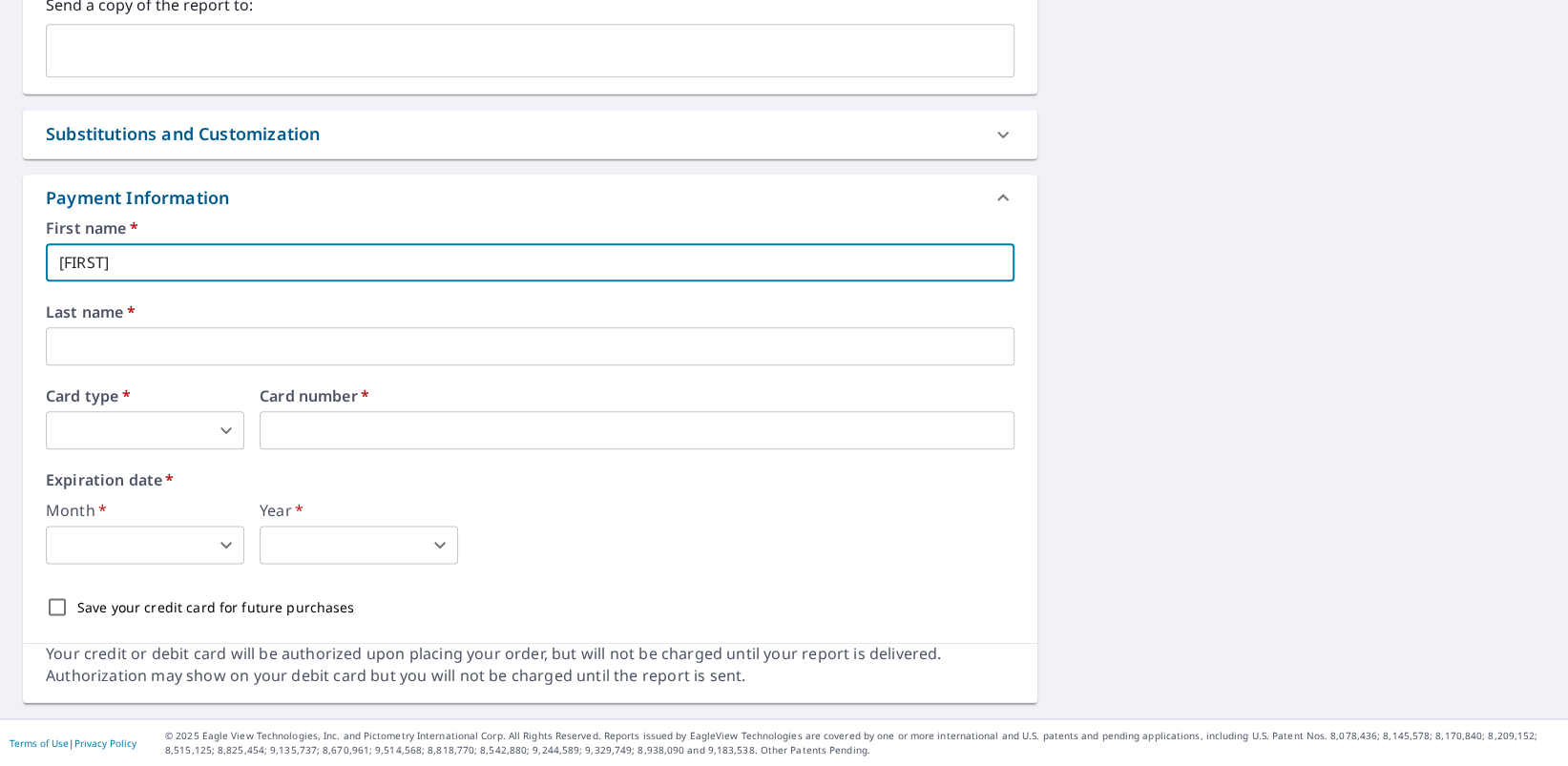 type on "[EMAIL]" 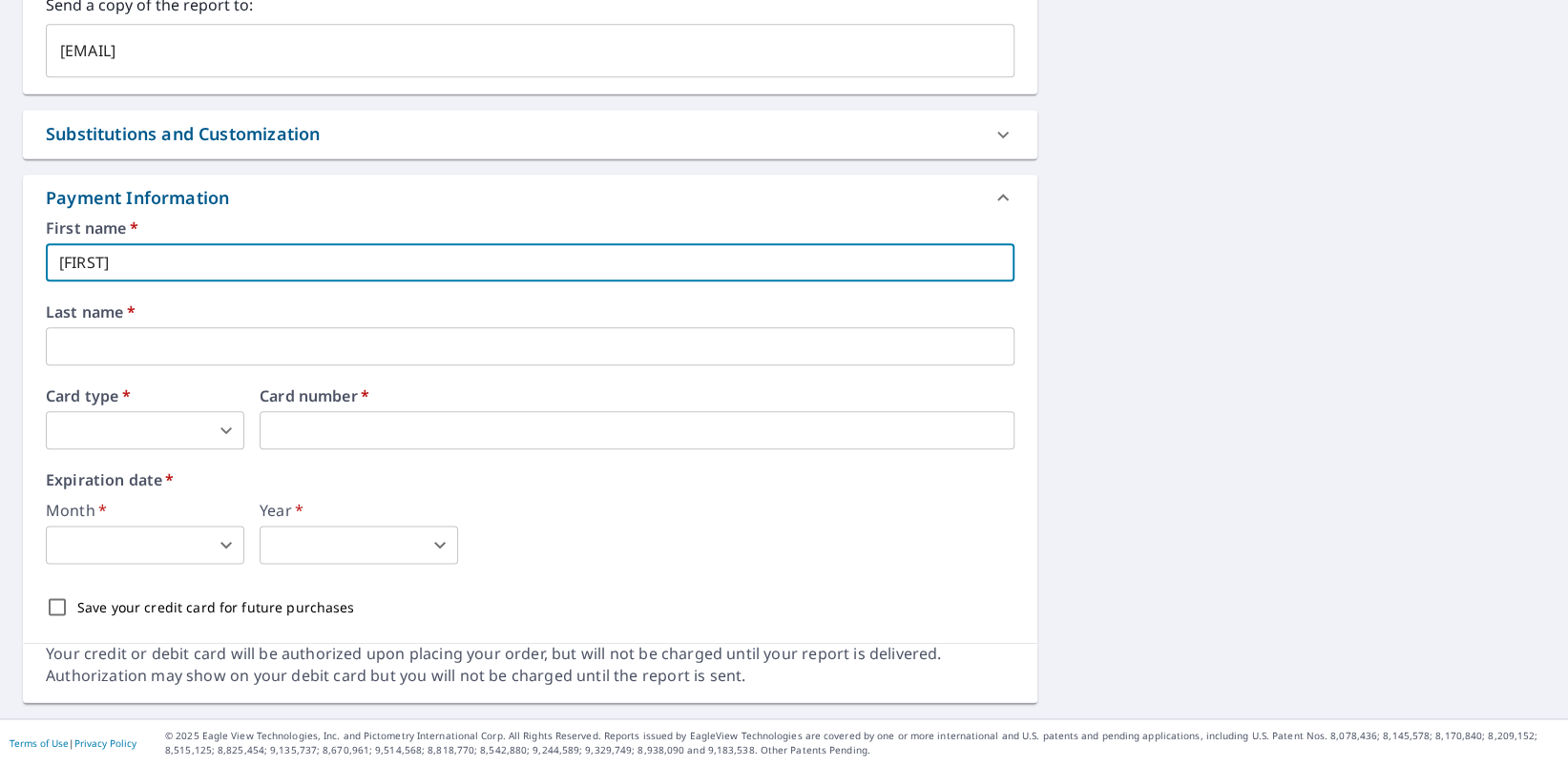type on "[LAST]" 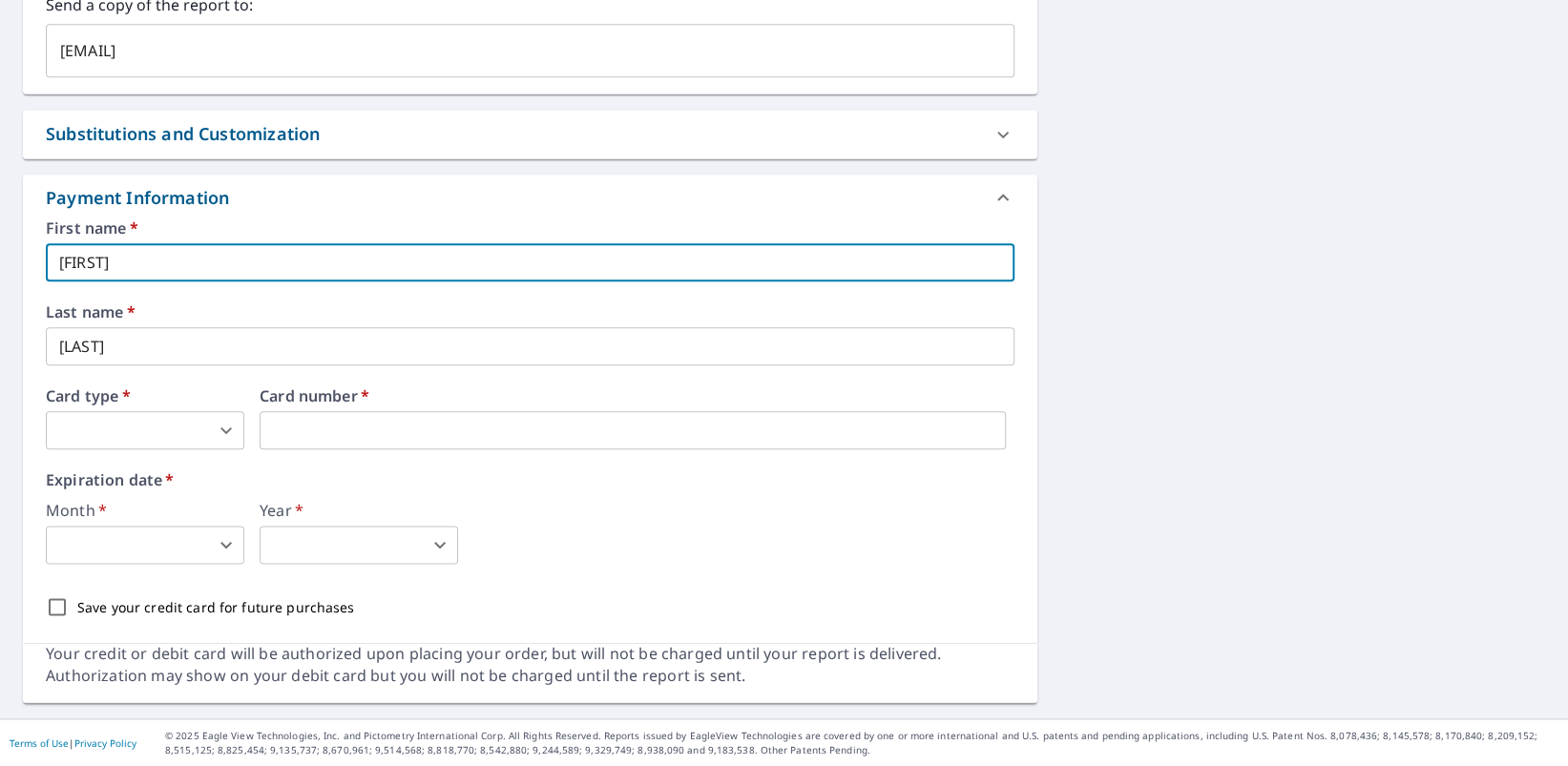 click on "CU CU
Dashboard Order History Cancel Order CU Dashboard / Finalize Order Finalize Order [LAST] 5 [STREET] [CITY], [STATE] [POSTAL_CODE] Aerial Road A standard road map Aerial A detailed look from above Labels Labels 250 feet 100 m © 2025 TomTom, © Vexcel Imaging, © 2025 Microsoft Corporation,  © OpenStreetMap Terms PROPERTY TYPE Residential BUILDING ID [LAST] 5 [STREET], [CITY], [STATE], [POSTAL_CODE] Changes to structures in last 4 years ( renovations, additions, etc. ) Include Special Instructions x ​ Claim Information Claim number [CLAIM_ID] ​ Claim information ​ PO number ​ Date of loss [DATE] ​ Cat ID ​ Email Recipients Your reports will be sent to  [EMAIL].  Edit Contact Information. Send a copy of the report to: [EMAIL] ​ Substitutions and Customization Roof measurement report substitutions Additional Report Formats (Not available for all reports) DXF RXF XML Add-ons and custom cover page Property Owner Report First name" at bounding box center [784, 383] 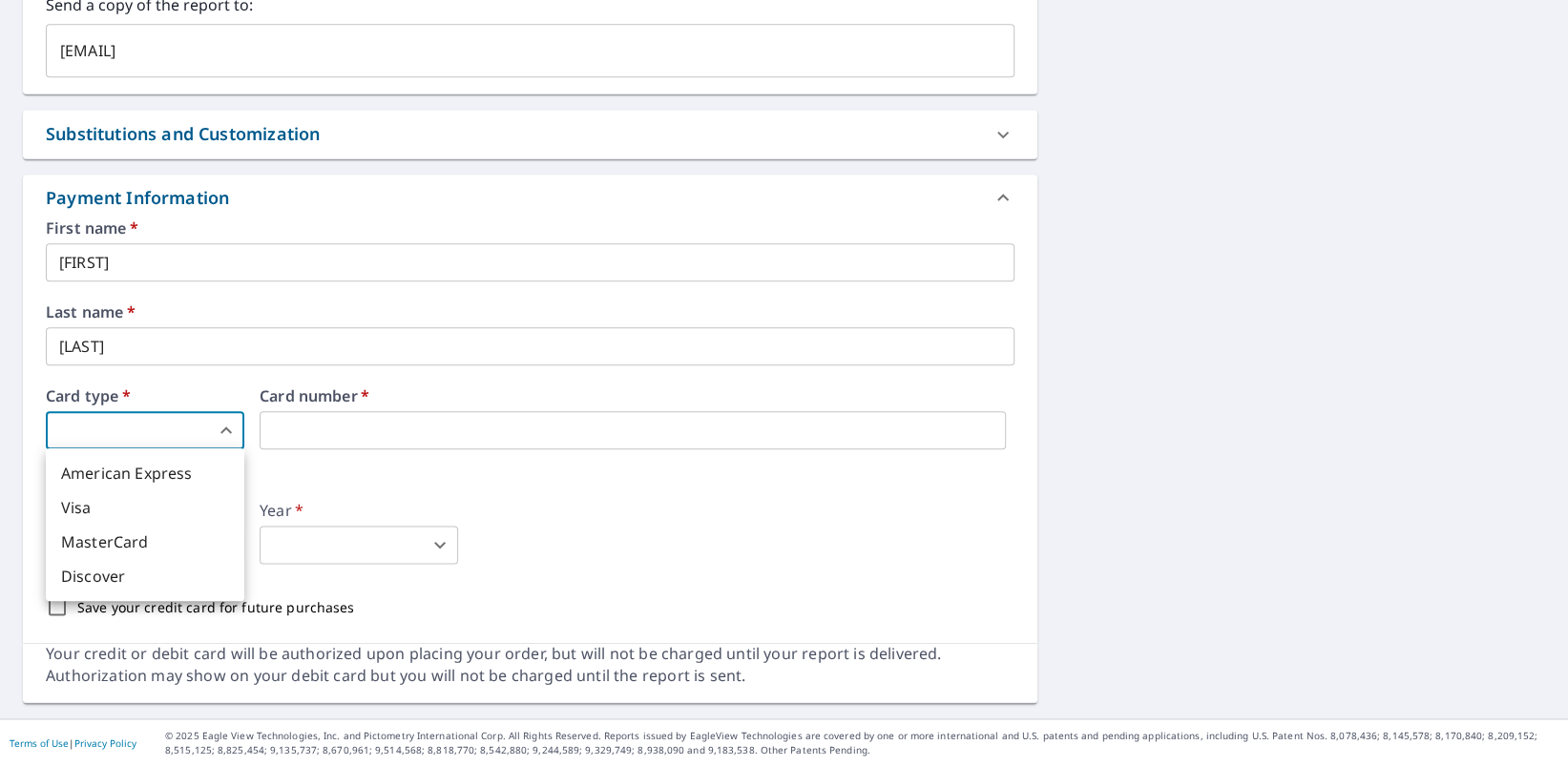 click on "Visa" at bounding box center (145, 507) 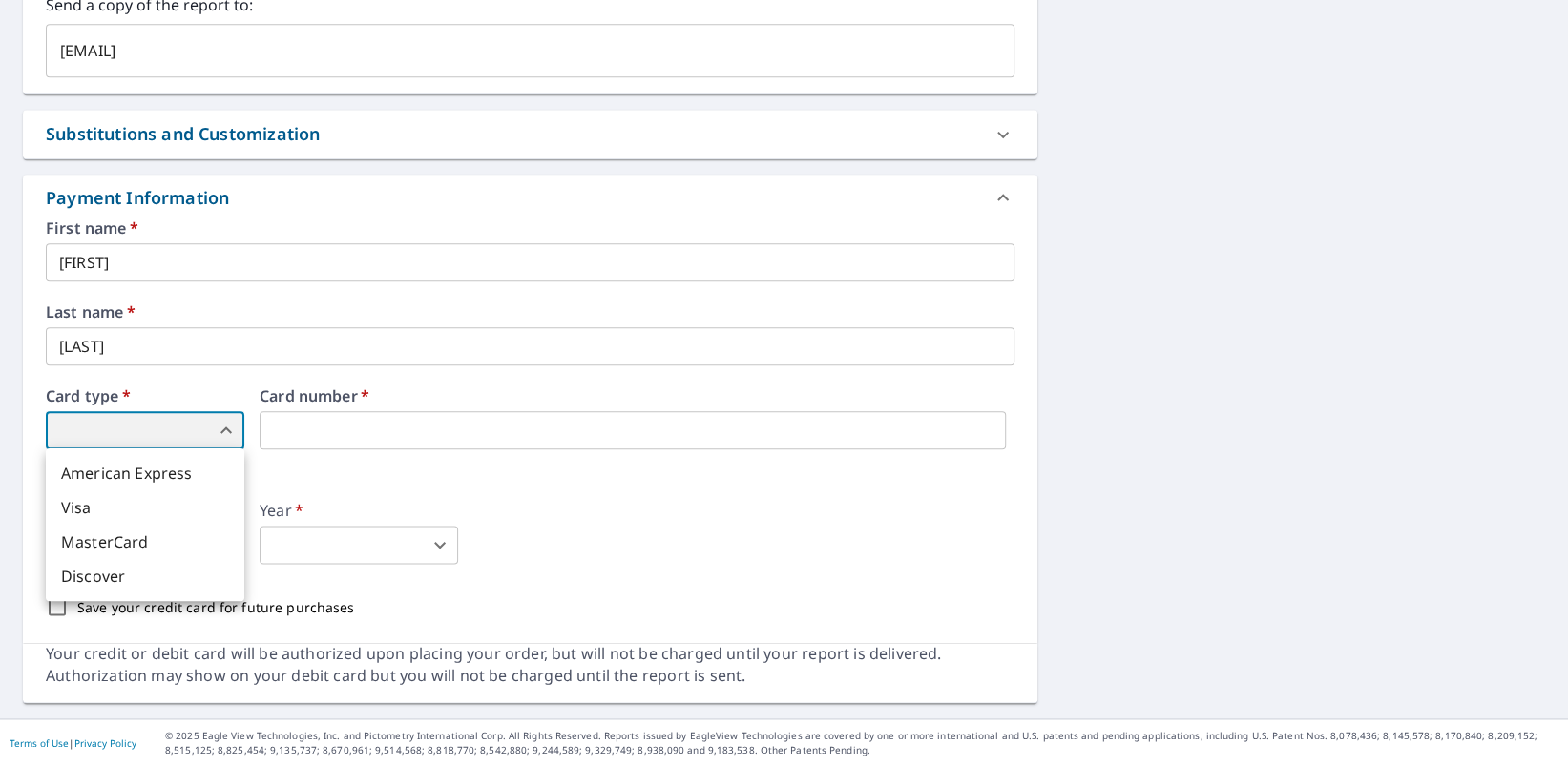 type on "2" 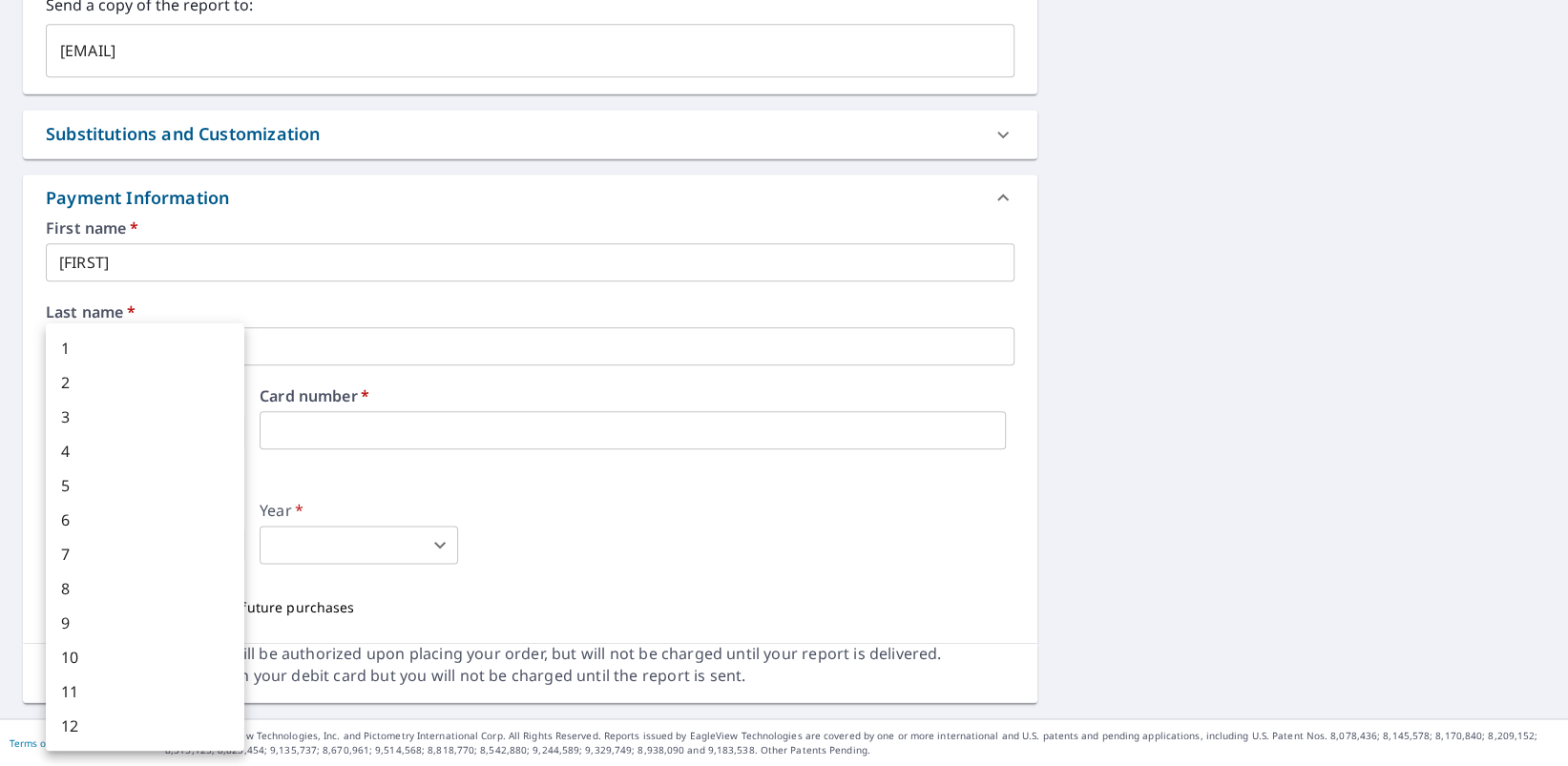 click on "CU CU
Dashboard Order History Cancel Order CU Dashboard / Finalize Order Finalize Order [LAST] 5 [STREET] [CITY], [STATE] [POSTAL_CODE] Aerial Road A standard road map Aerial A detailed look from above Labels Labels 250 feet 100 m © 2025 TomTom, © Vexcel Imaging, © 2025 Microsoft Corporation,  © OpenStreetMap Terms PROPERTY TYPE Residential BUILDING ID [LAST] 5 [STREET], [CITY], [STATE], [POSTAL_CODE] Changes to structures in last 4 years ( renovations, additions, etc. ) Include Special Instructions x ​ Claim Information Claim number [CLAIM_ID] ​ Claim information ​ PO number ​ Date of loss [DATE] ​ Cat ID ​ Email Recipients Your reports will be sent to  [EMAIL].  Edit Contact Information. Send a copy of the report to: [EMAIL] ​ Substitutions and Customization Roof measurement report substitutions Additional Report Formats (Not available for all reports) DXF RXF XML Add-ons and custom cover page Property Owner Report First name" at bounding box center [784, 383] 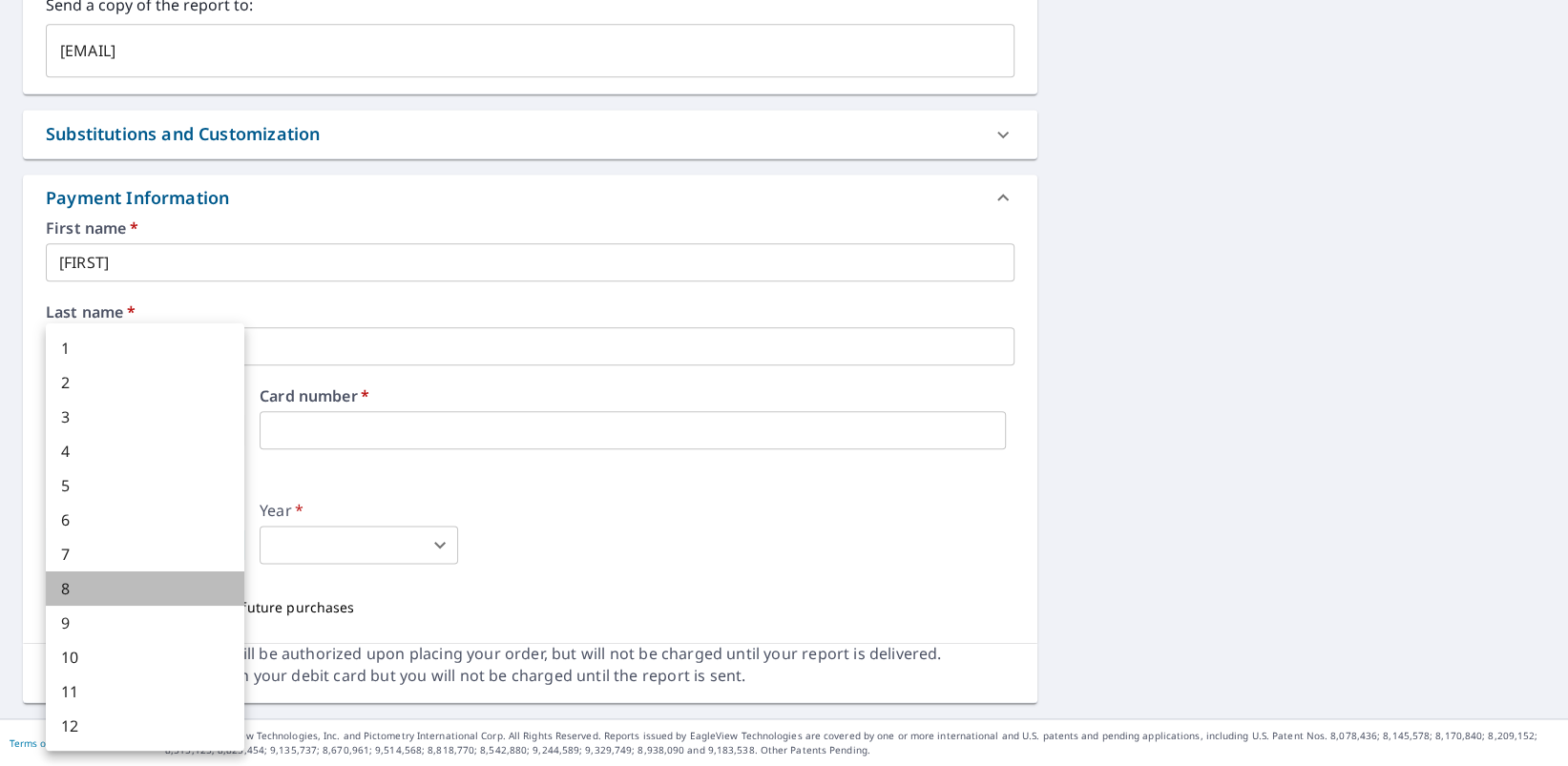 click on "8" at bounding box center (145, 589) 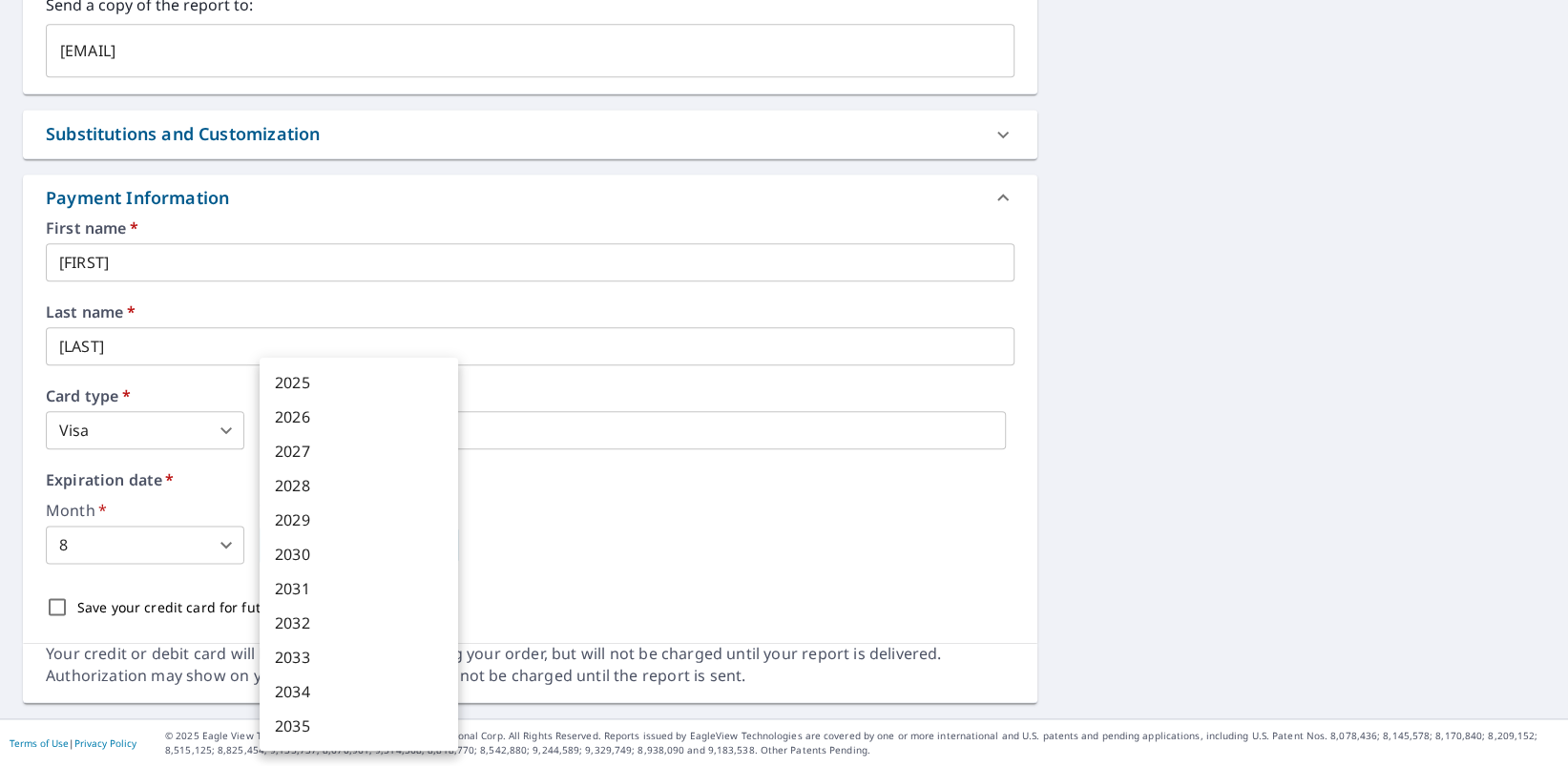 click on "CU CU
Dashboard Order History Cancel Order CU Dashboard / Finalize Order Finalize Order [LAST] 5 [STREET] [CITY], [STATE] [POSTAL_CODE] Aerial Road A standard road map Aerial A detailed look from above Labels Labels 250 feet 100 m © 2025 TomTom, © Vexcel Imaging, © 2025 Microsoft Corporation,  © OpenStreetMap Terms PROPERTY TYPE Residential BUILDING ID [LAST] 5 [STREET], [CITY], [STATE], [POSTAL_CODE] Changes to structures in last 4 years ( renovations, additions, etc. ) Include Special Instructions x ​ Claim Information Claim number [CLAIM_ID] ​ Claim information ​ PO number ​ Date of loss [DATE] ​ Cat ID ​ Email Recipients Your reports will be sent to  [EMAIL].  Edit Contact Information. Send a copy of the report to: [EMAIL] ​ Substitutions and Customization Roof measurement report substitutions Additional Report Formats (Not available for all reports) DXF RXF XML Add-ons and custom cover page Property Owner Report First name" at bounding box center (784, 383) 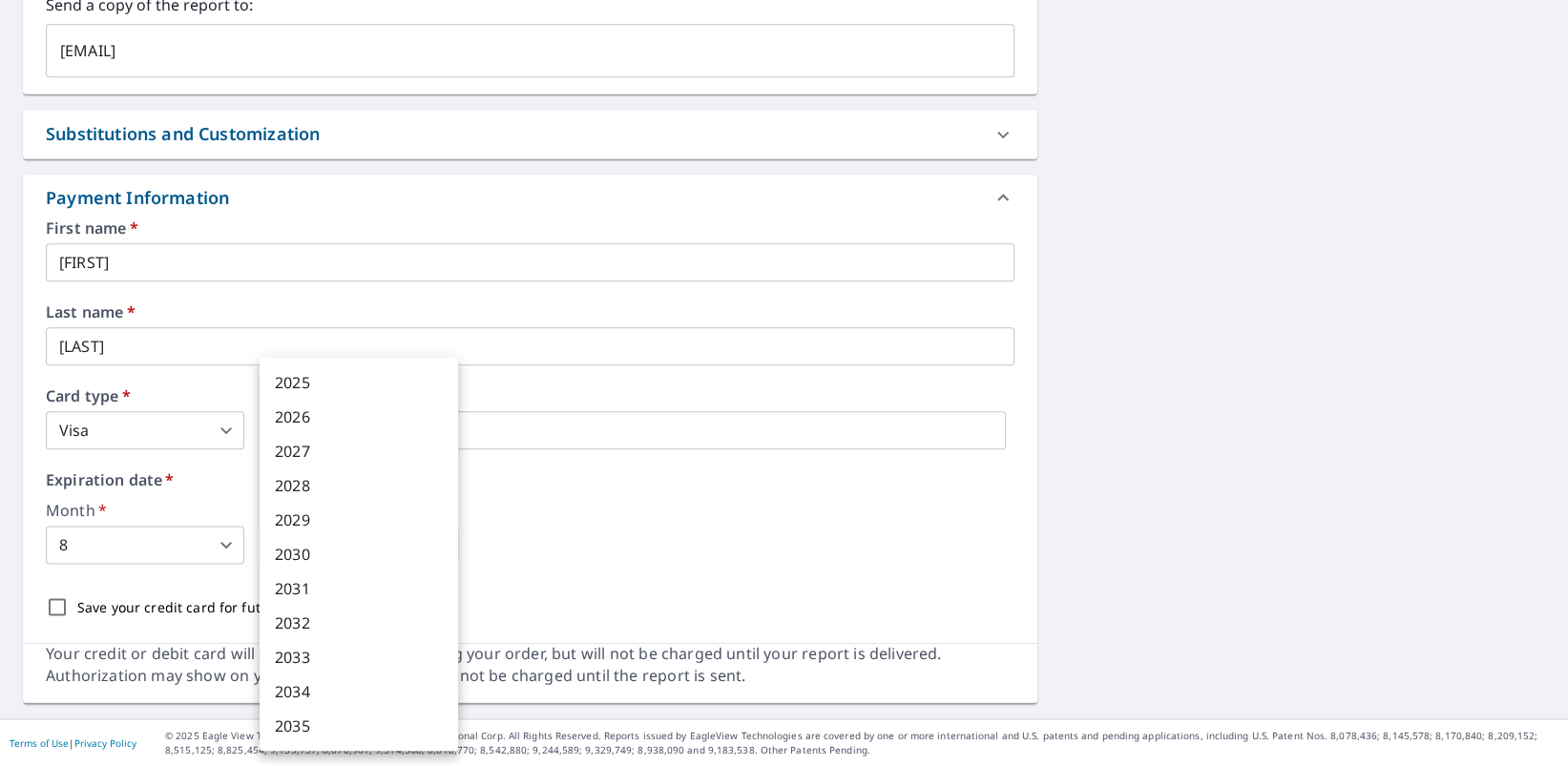 type on "2030" 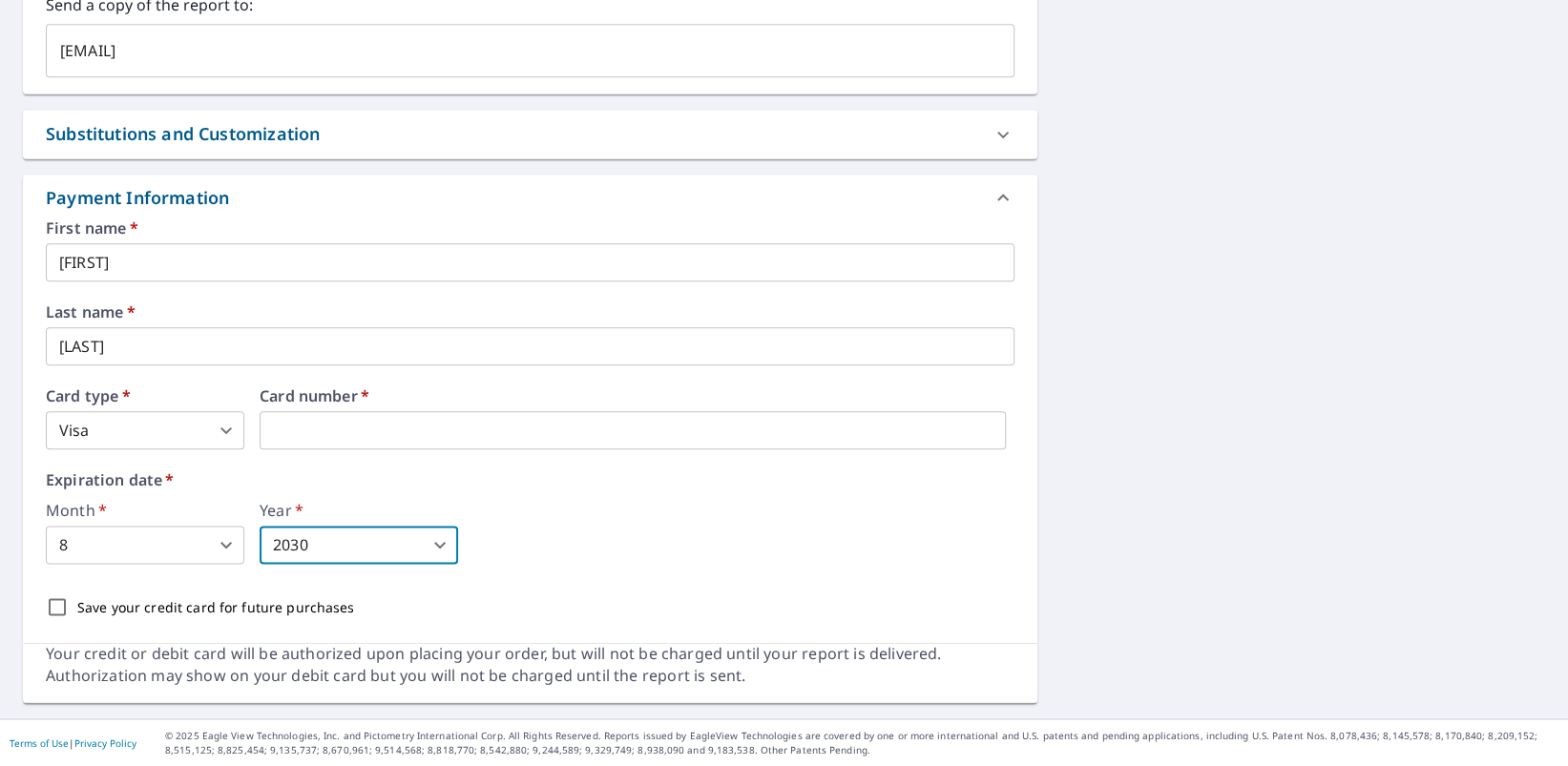click on "Month   * 8 8 ​ Year   * 2030 2030 ​" at bounding box center (530, 533) 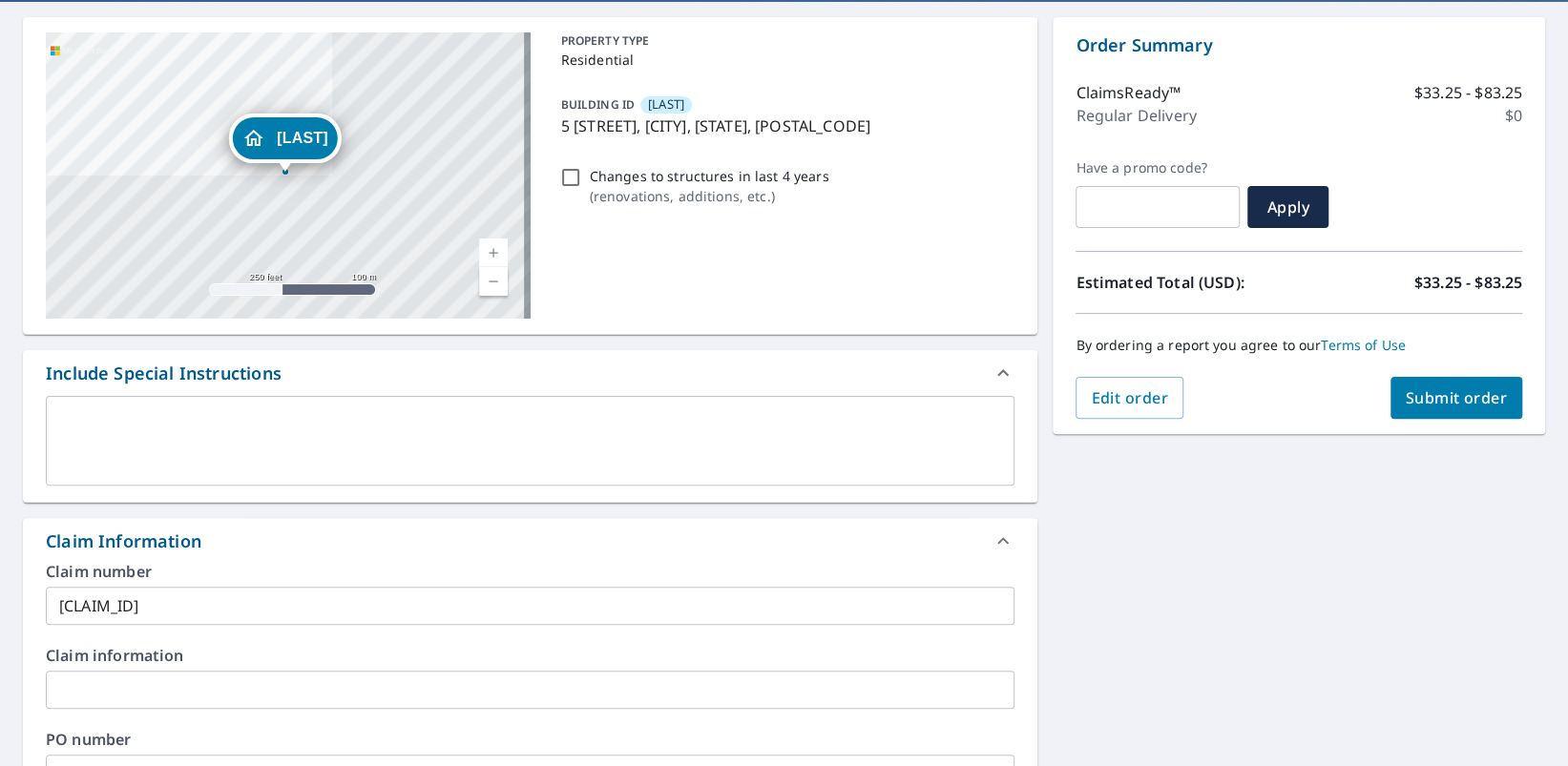 scroll, scrollTop: 119, scrollLeft: 0, axis: vertical 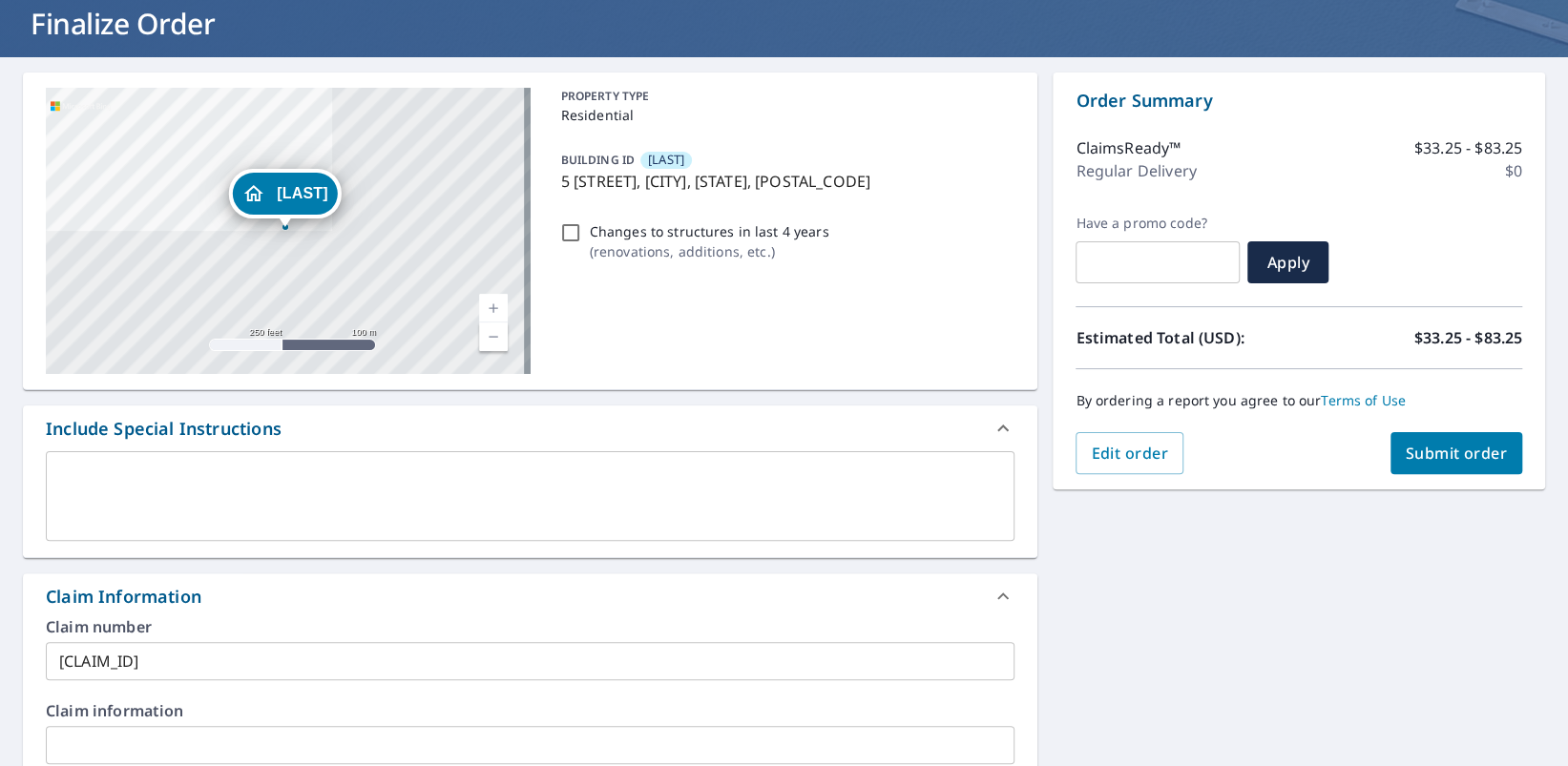 click on "Submit order" at bounding box center (1456, 453) 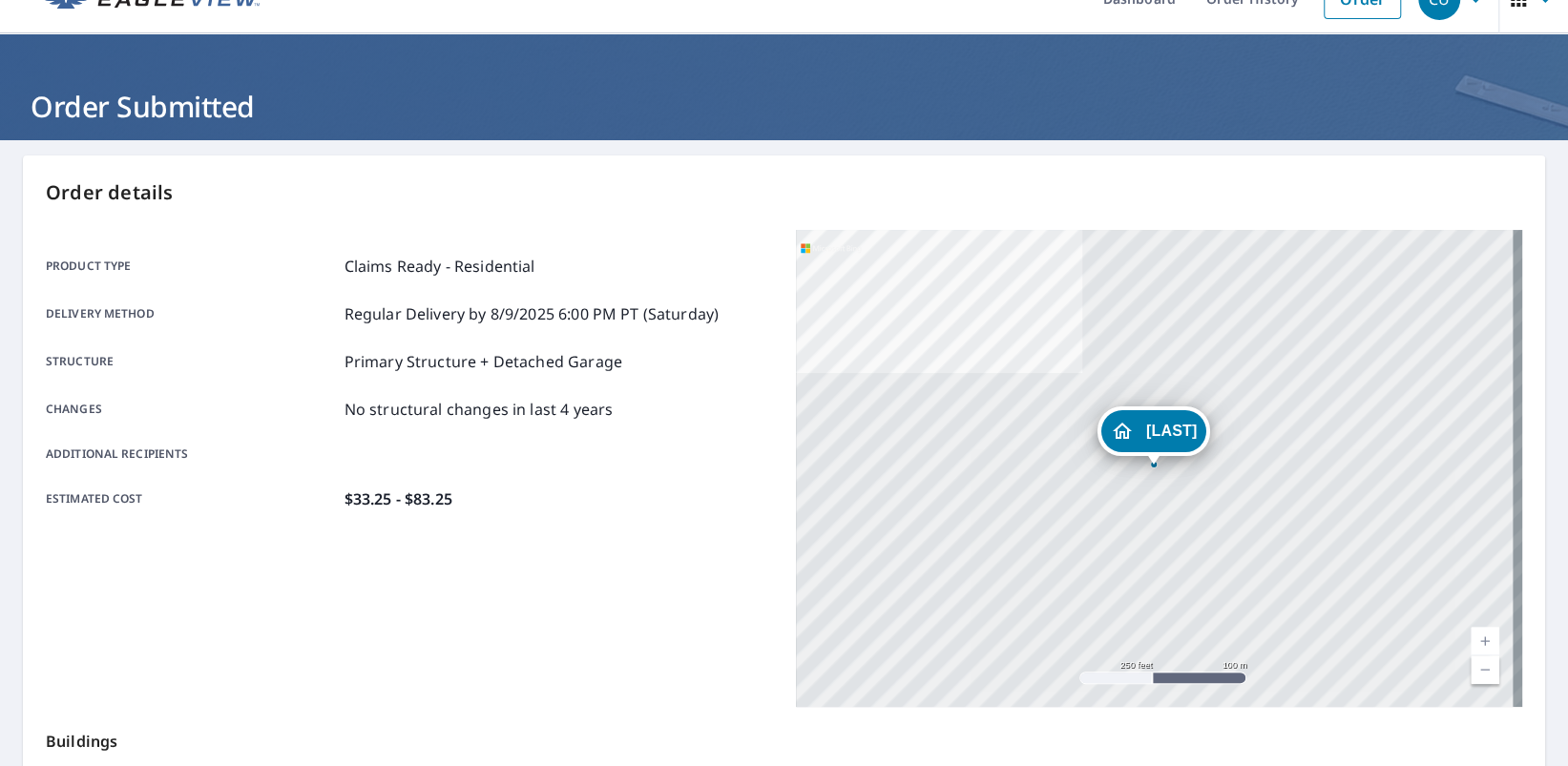 scroll, scrollTop: 0, scrollLeft: 0, axis: both 